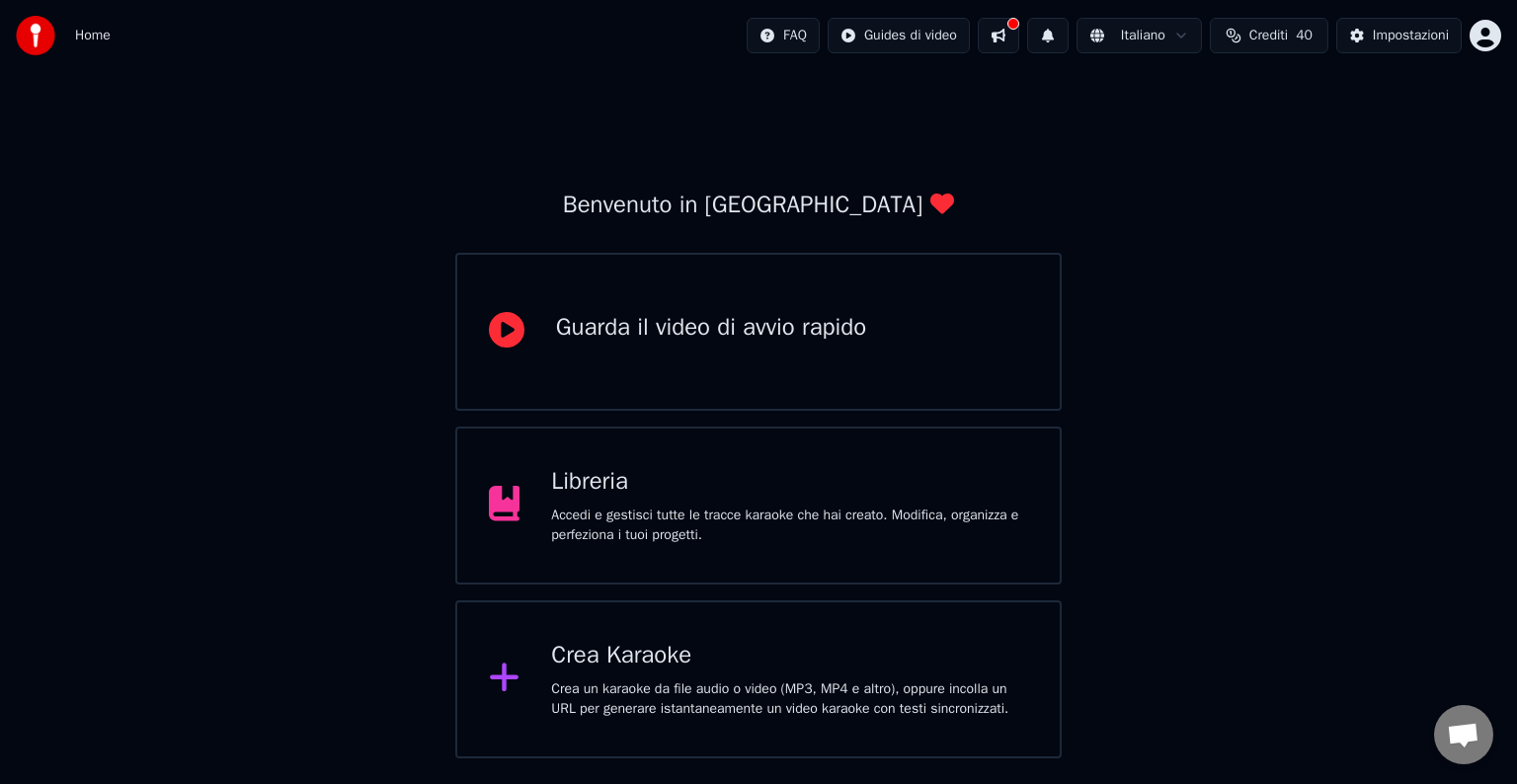 scroll, scrollTop: 0, scrollLeft: 0, axis: both 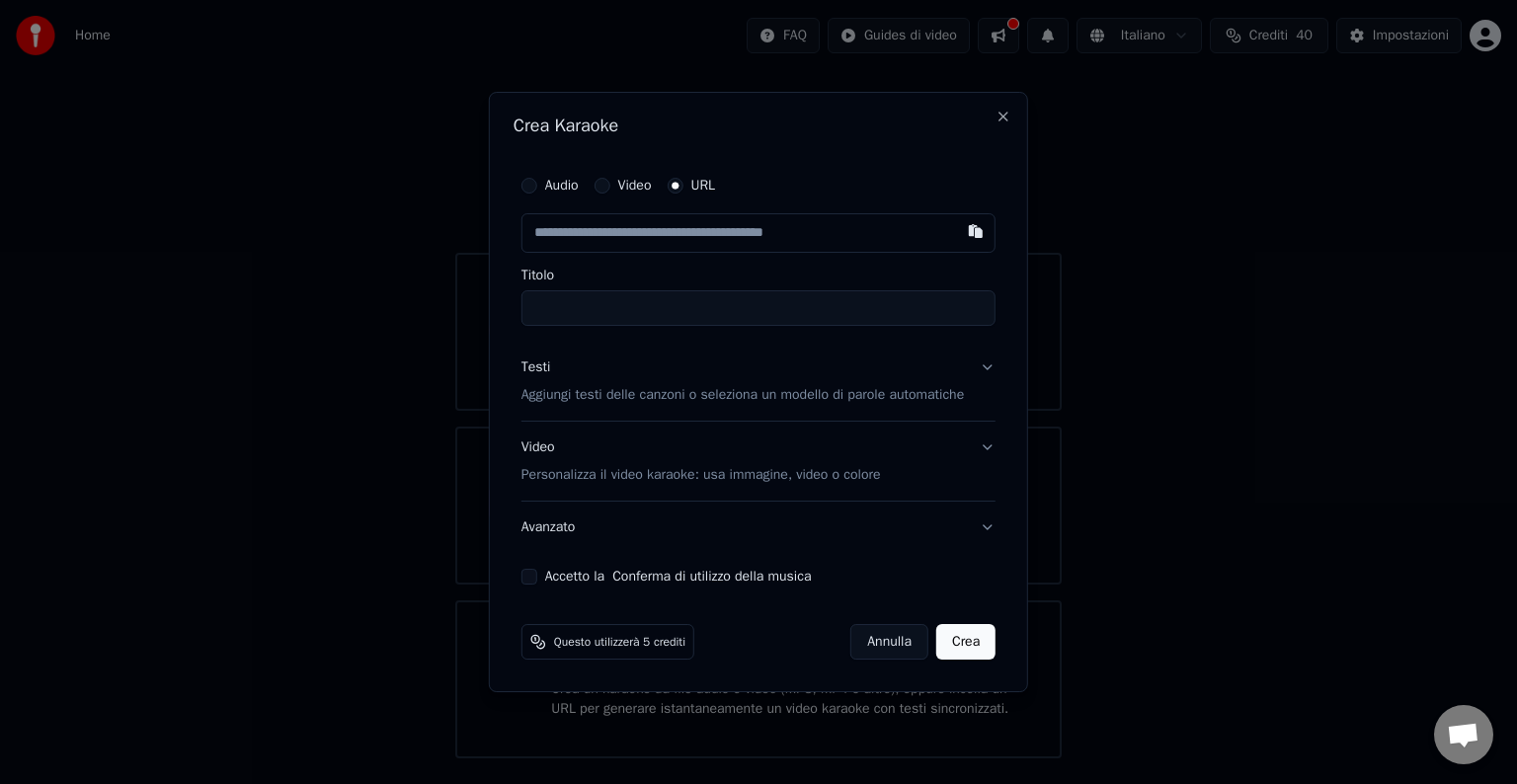 click at bounding box center (758, 233) 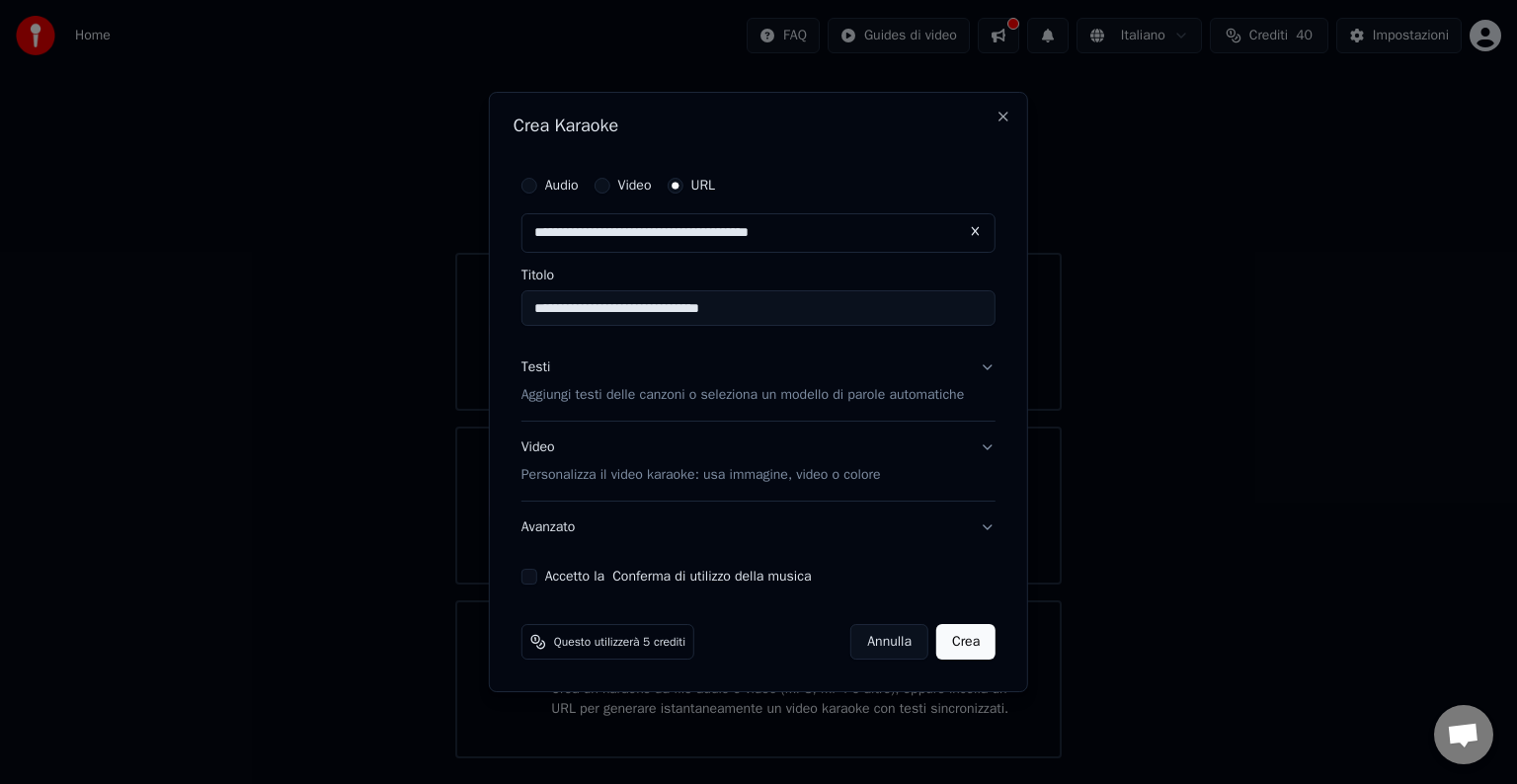 type on "**********" 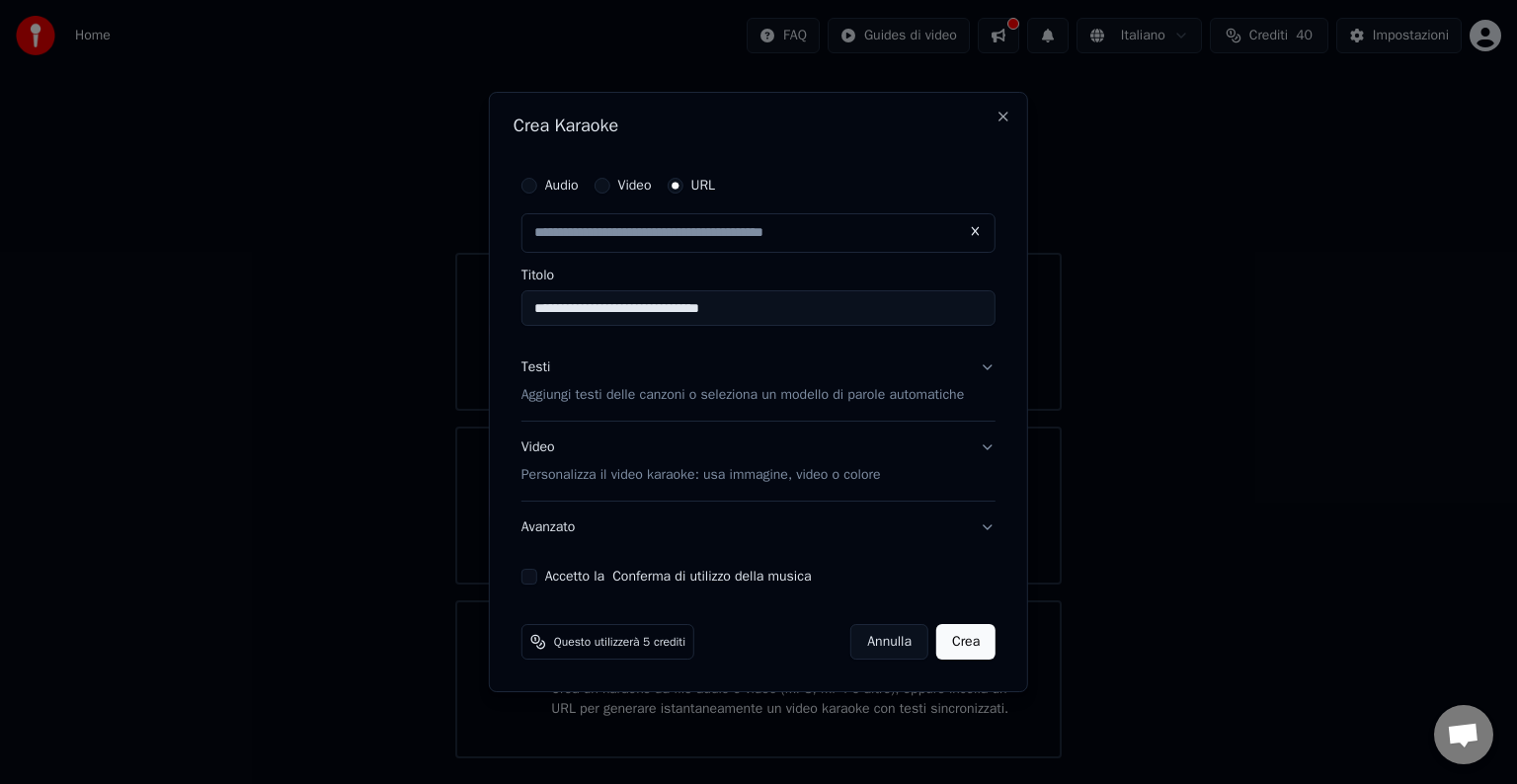 click on "Accetto la   Conferma di utilizzo della musica" at bounding box center (529, 577) 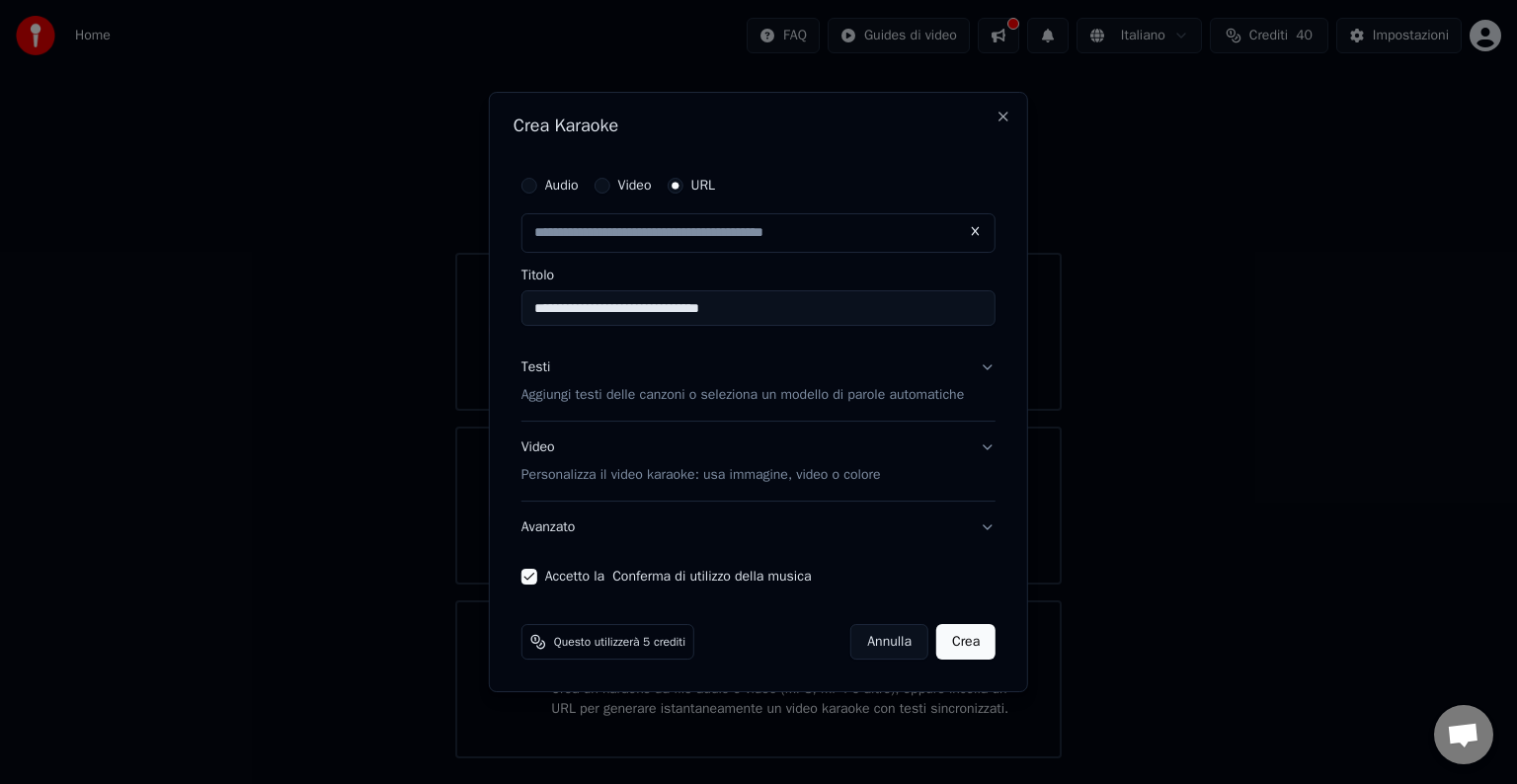 click on "Testi Aggiungi testi delle canzoni o seleziona un modello di parole automatiche" at bounding box center (758, 381) 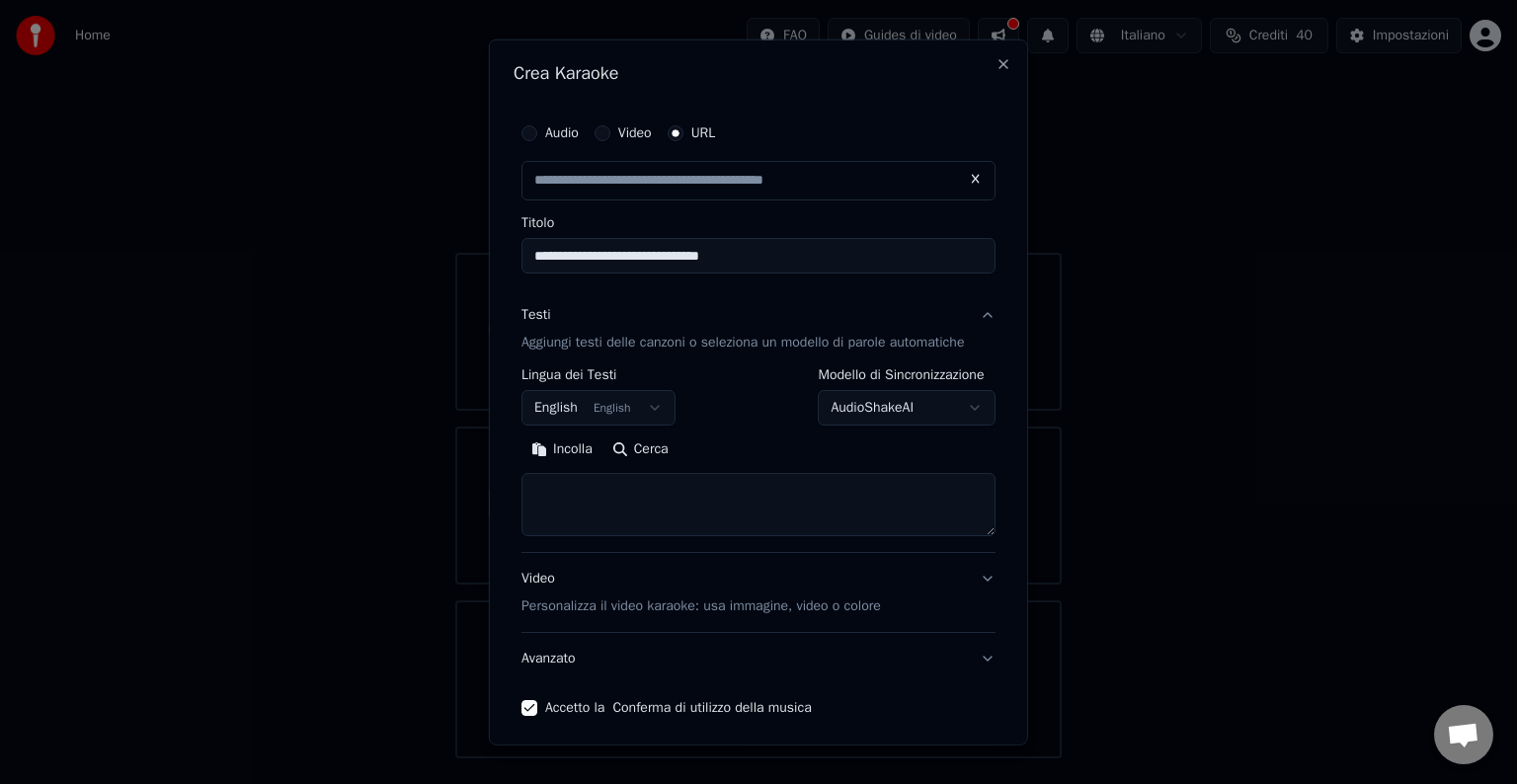type on "**********" 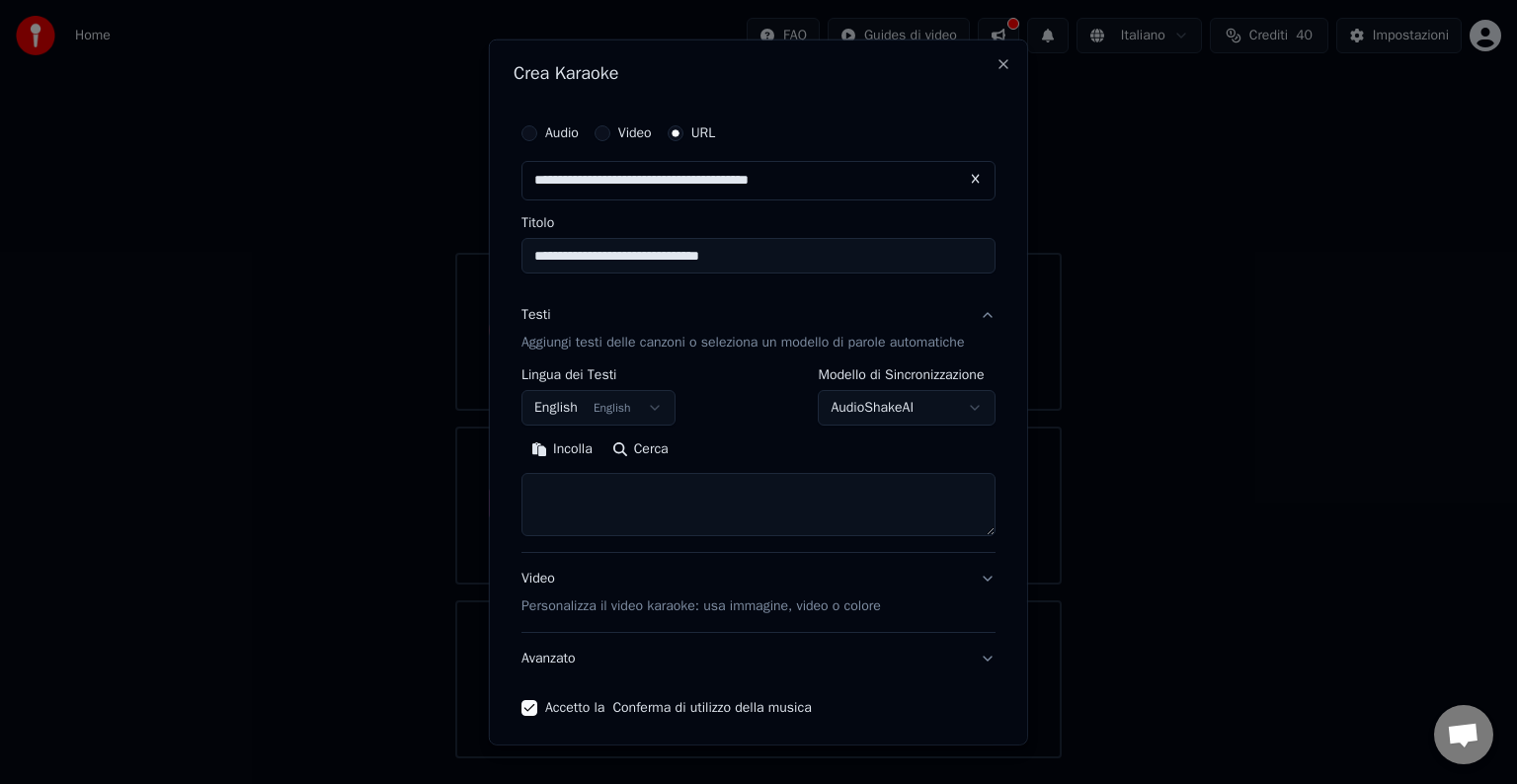 click on "Video Personalizza il video karaoke: usa immagine, video o colore" at bounding box center [758, 592] 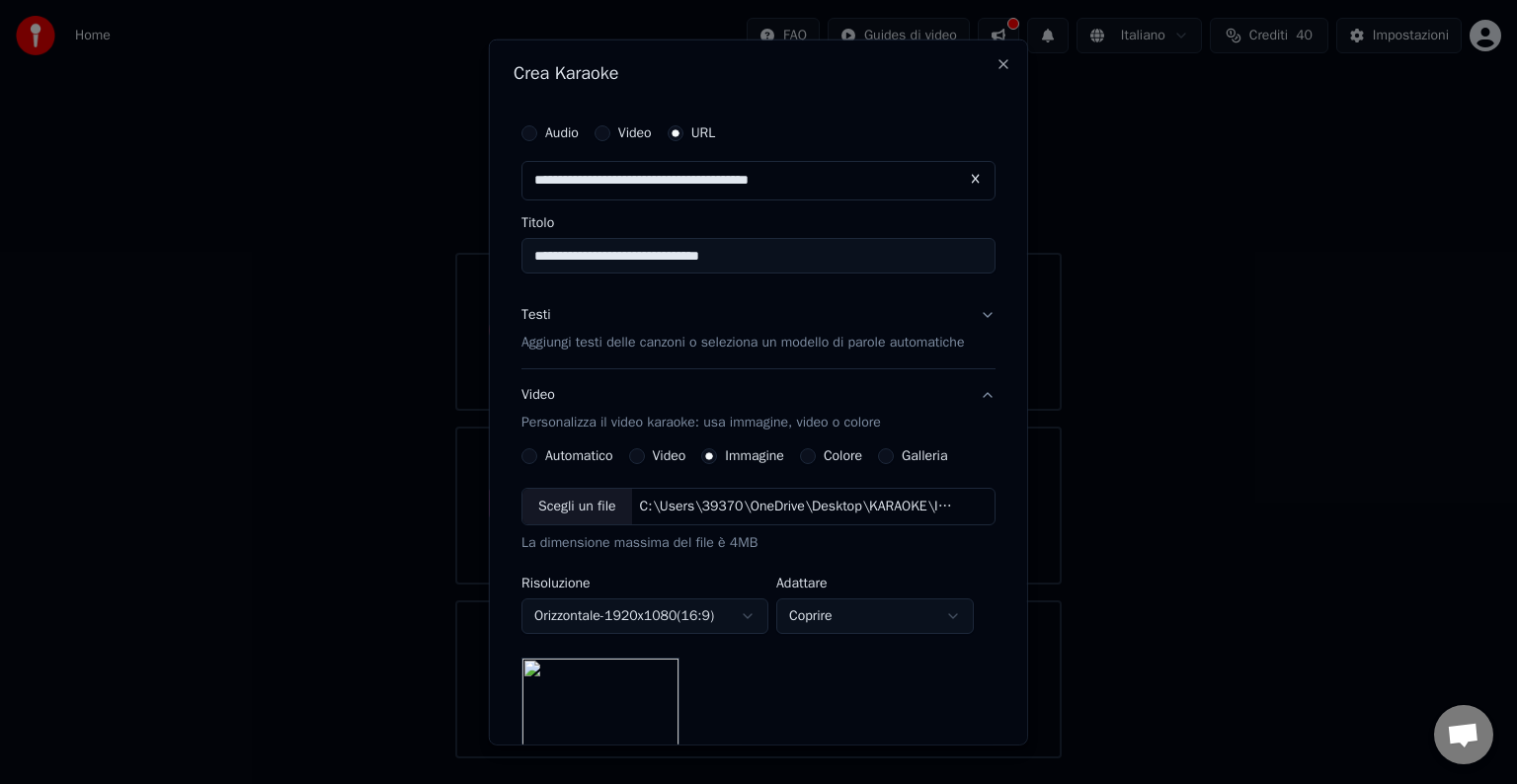 type 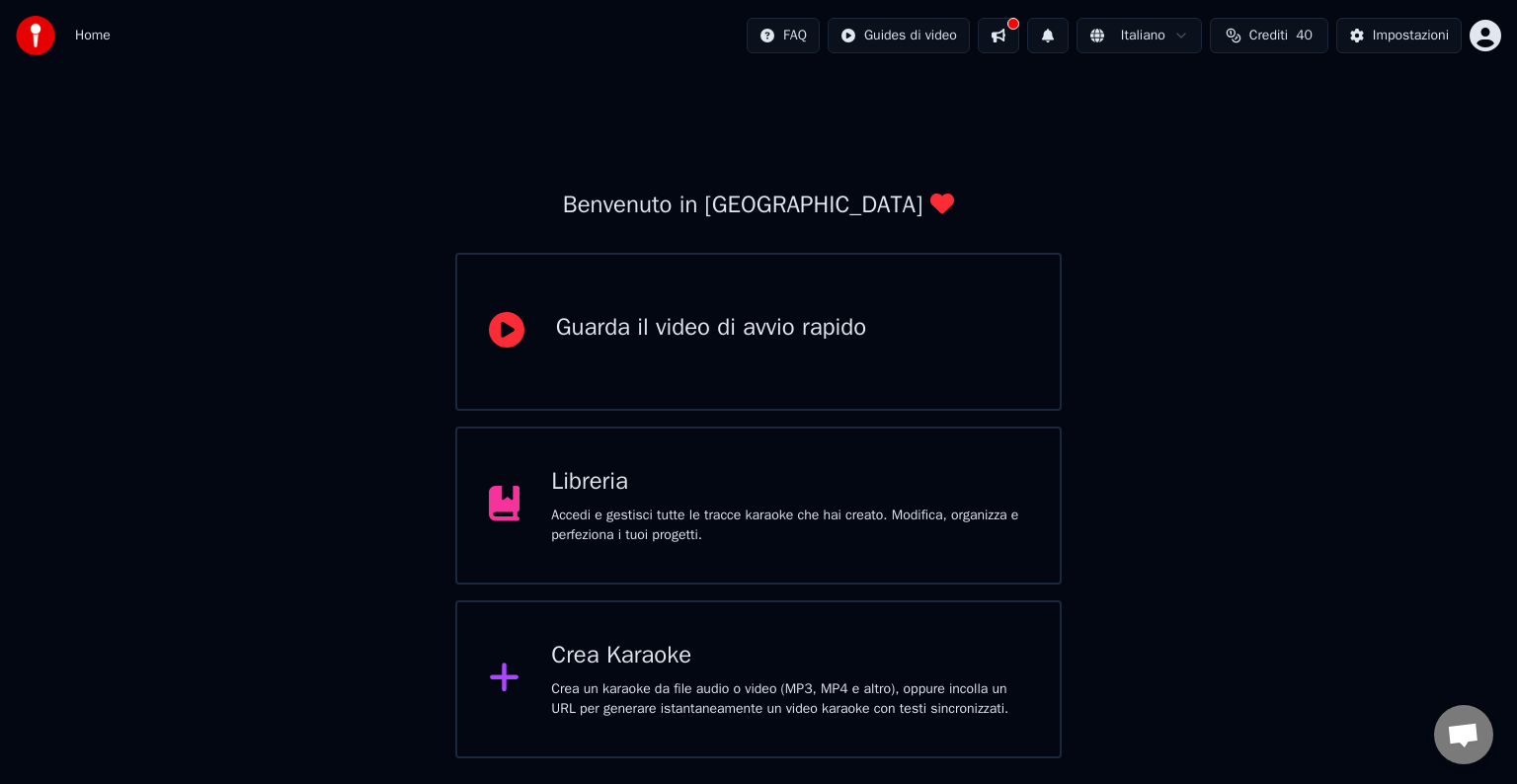 click on "Crea Karaoke" at bounding box center (789, 656) 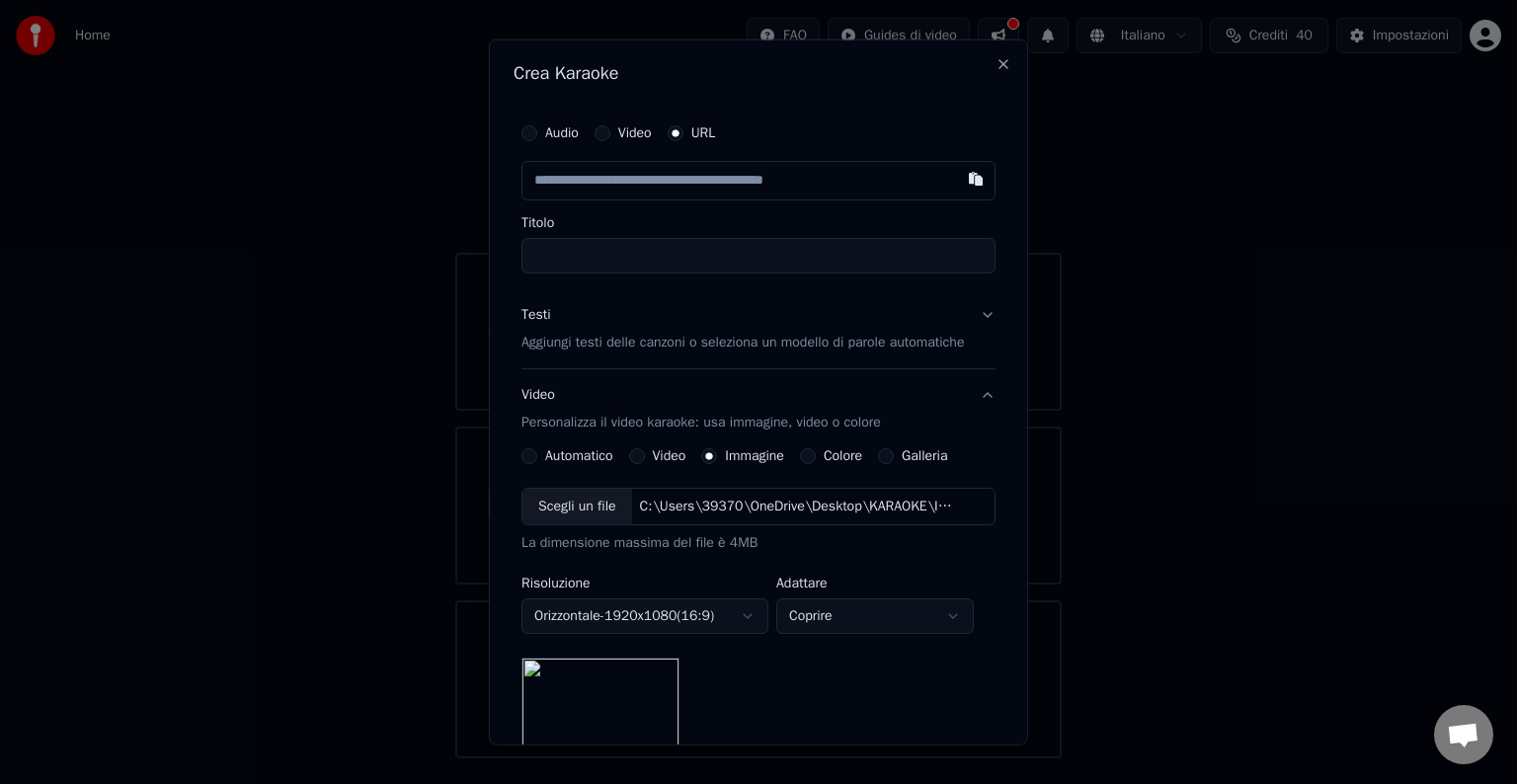 click on "Scegli un file" at bounding box center (577, 507) 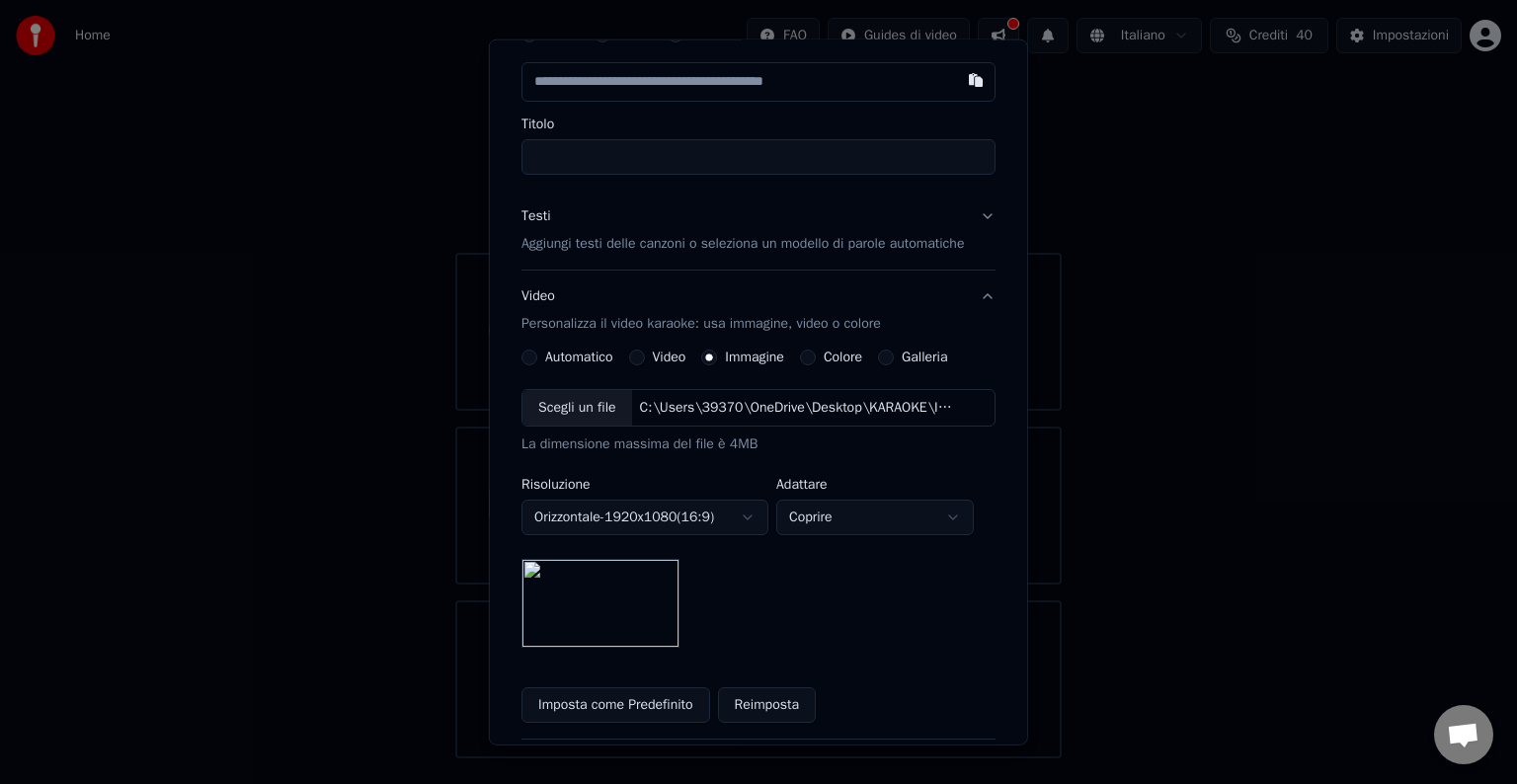 scroll, scrollTop: 197, scrollLeft: 0, axis: vertical 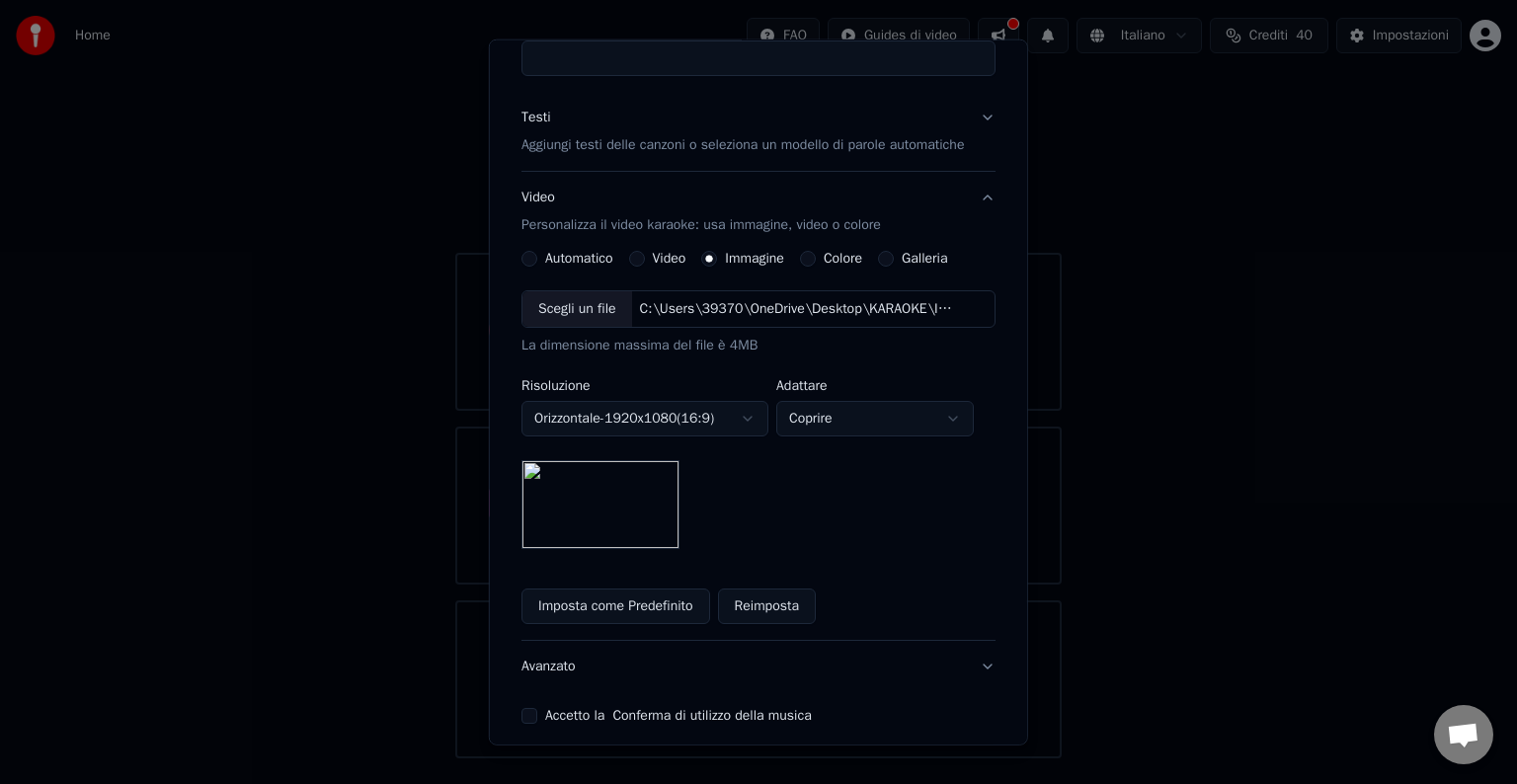 click on "Imposta come Predefinito" at bounding box center (615, 606) 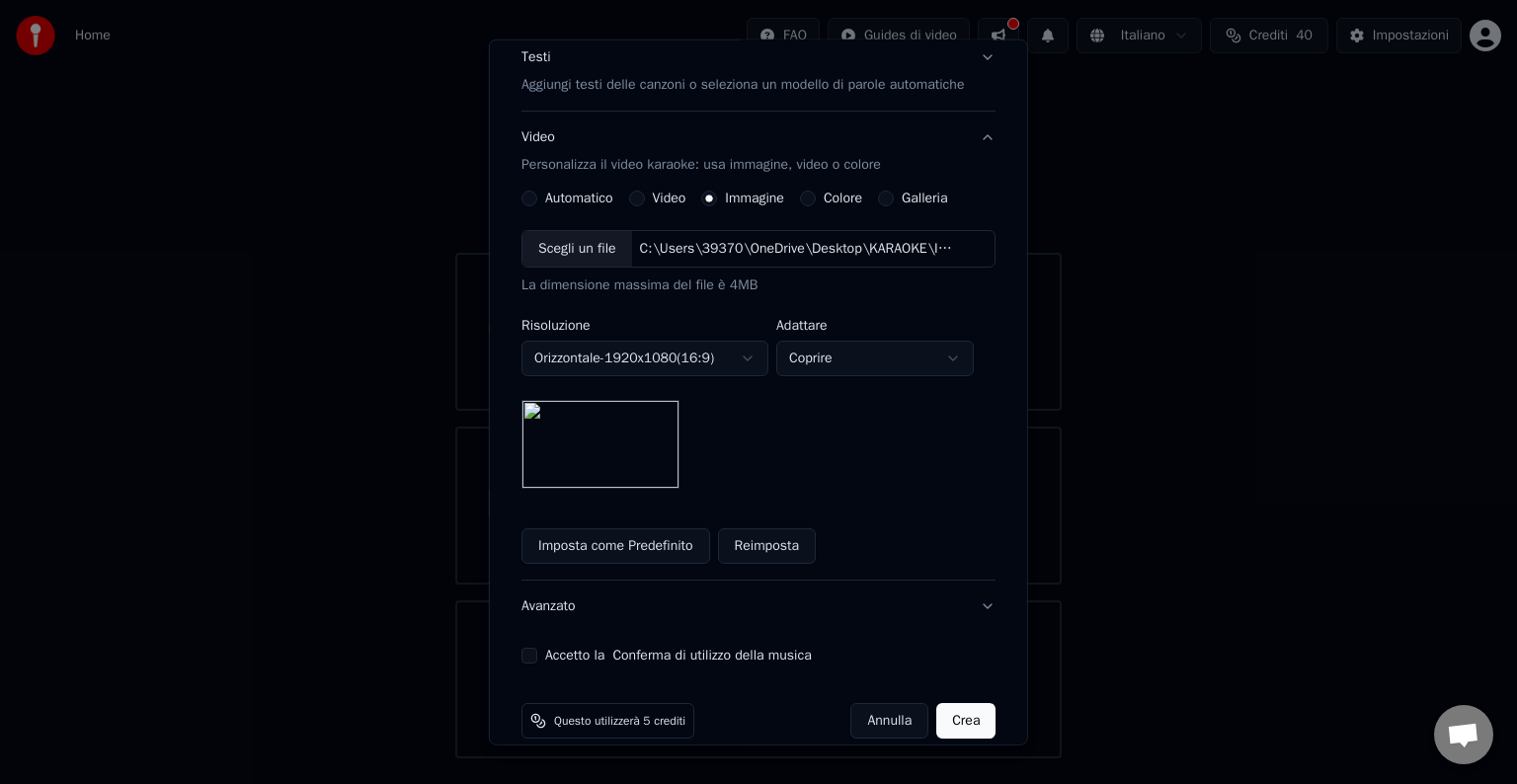 scroll, scrollTop: 283, scrollLeft: 0, axis: vertical 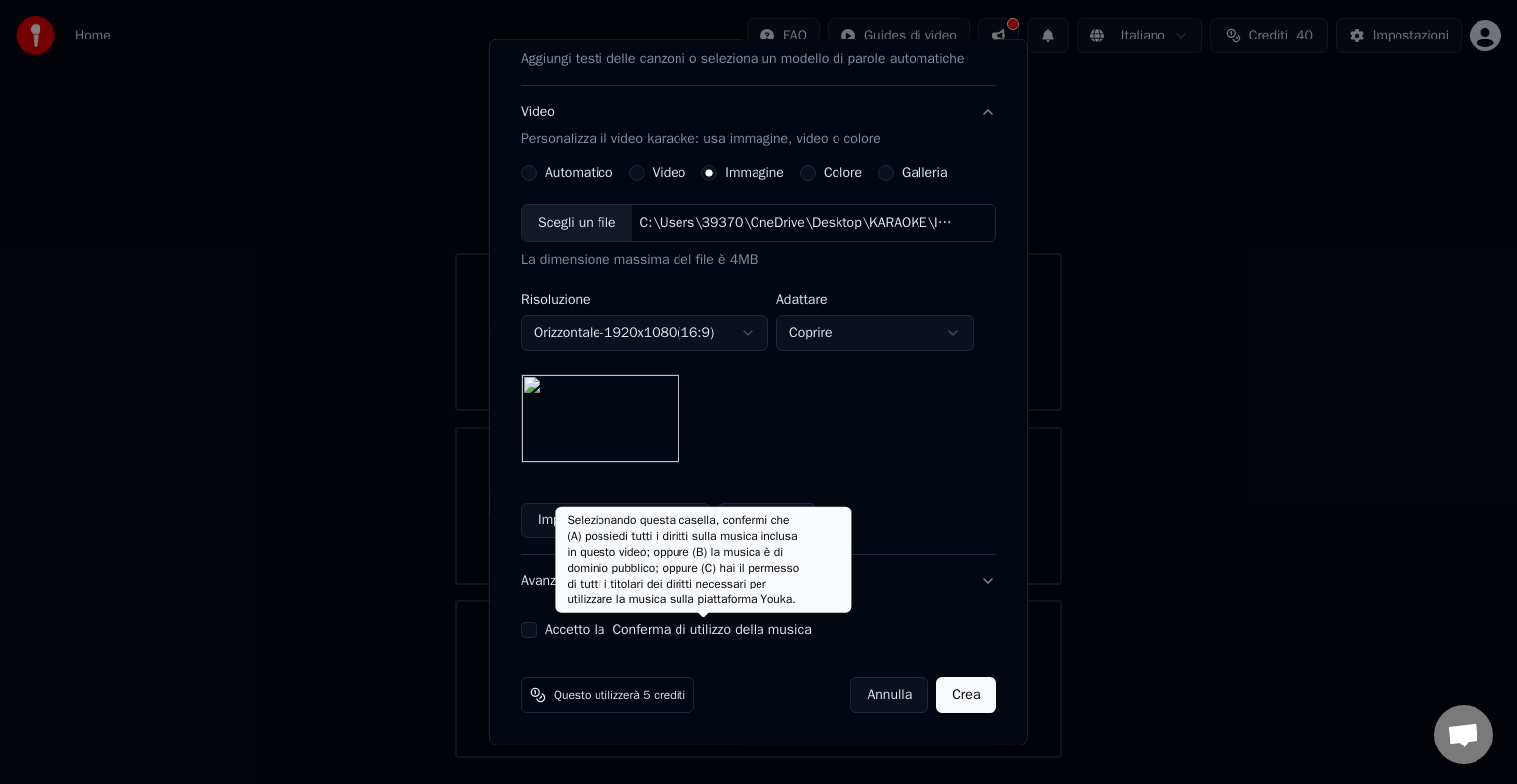 click on "Conferma di utilizzo della musica" at bounding box center (711, 630) 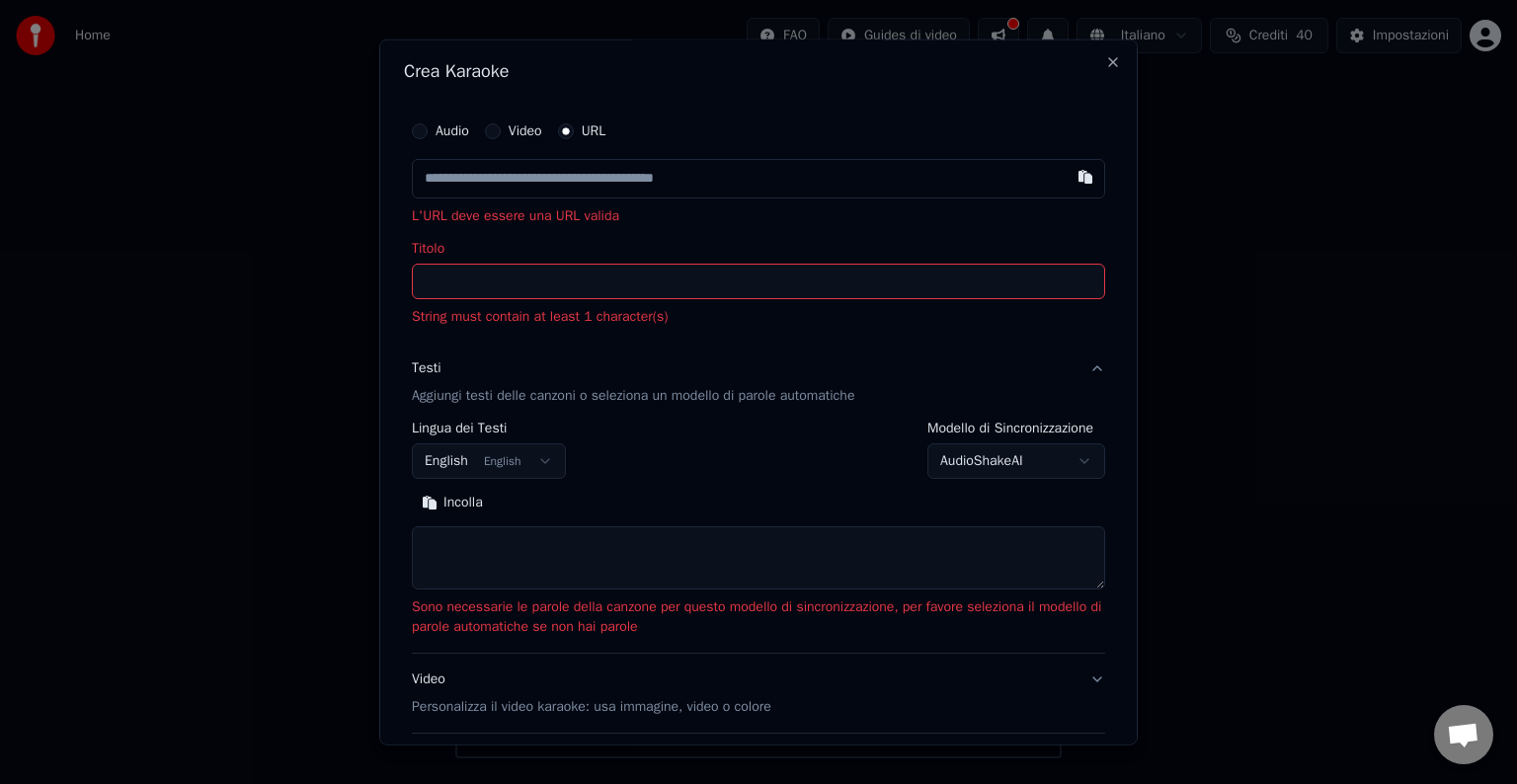 scroll, scrollTop: 0, scrollLeft: 0, axis: both 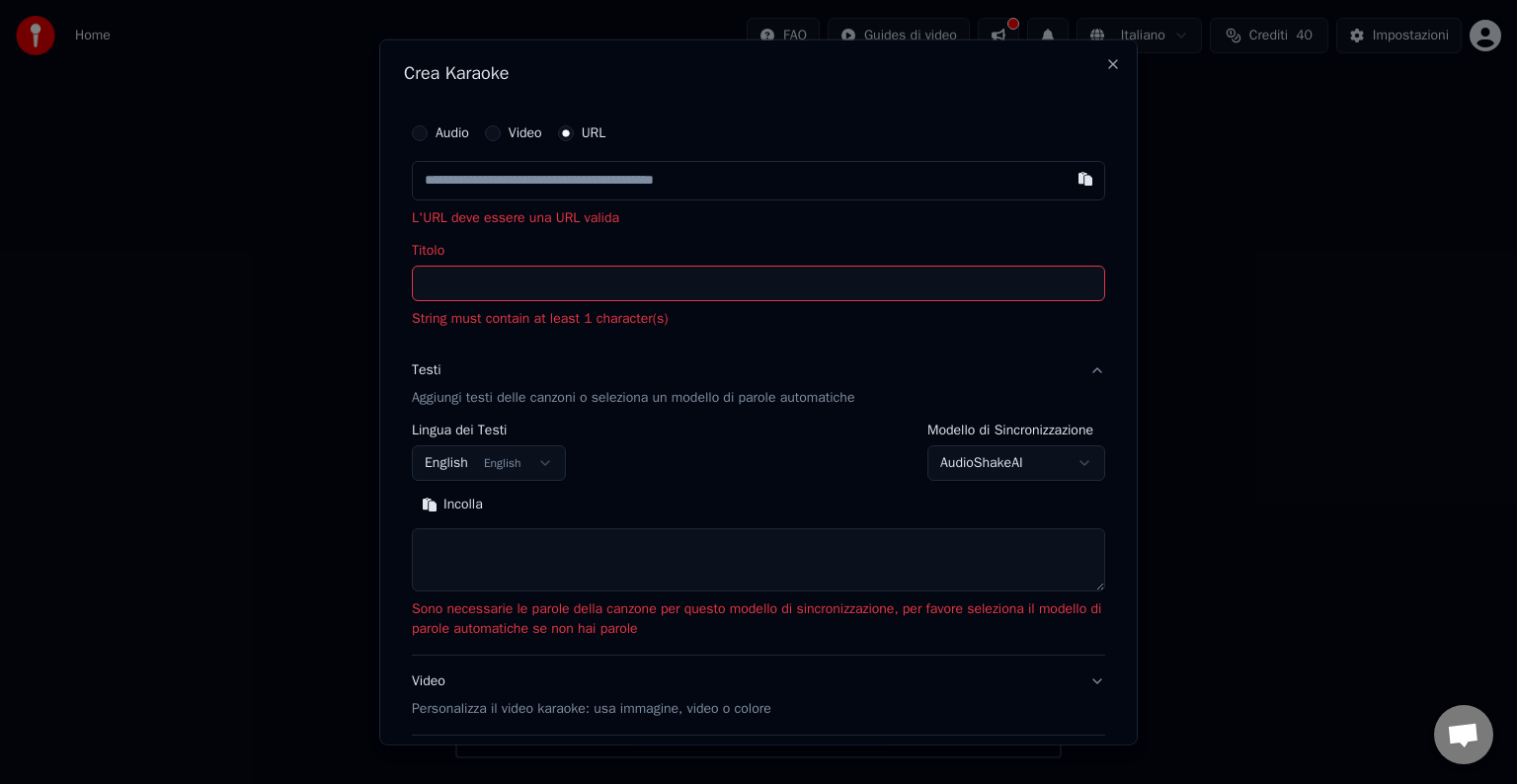 click on "Titolo" at bounding box center (758, 283) 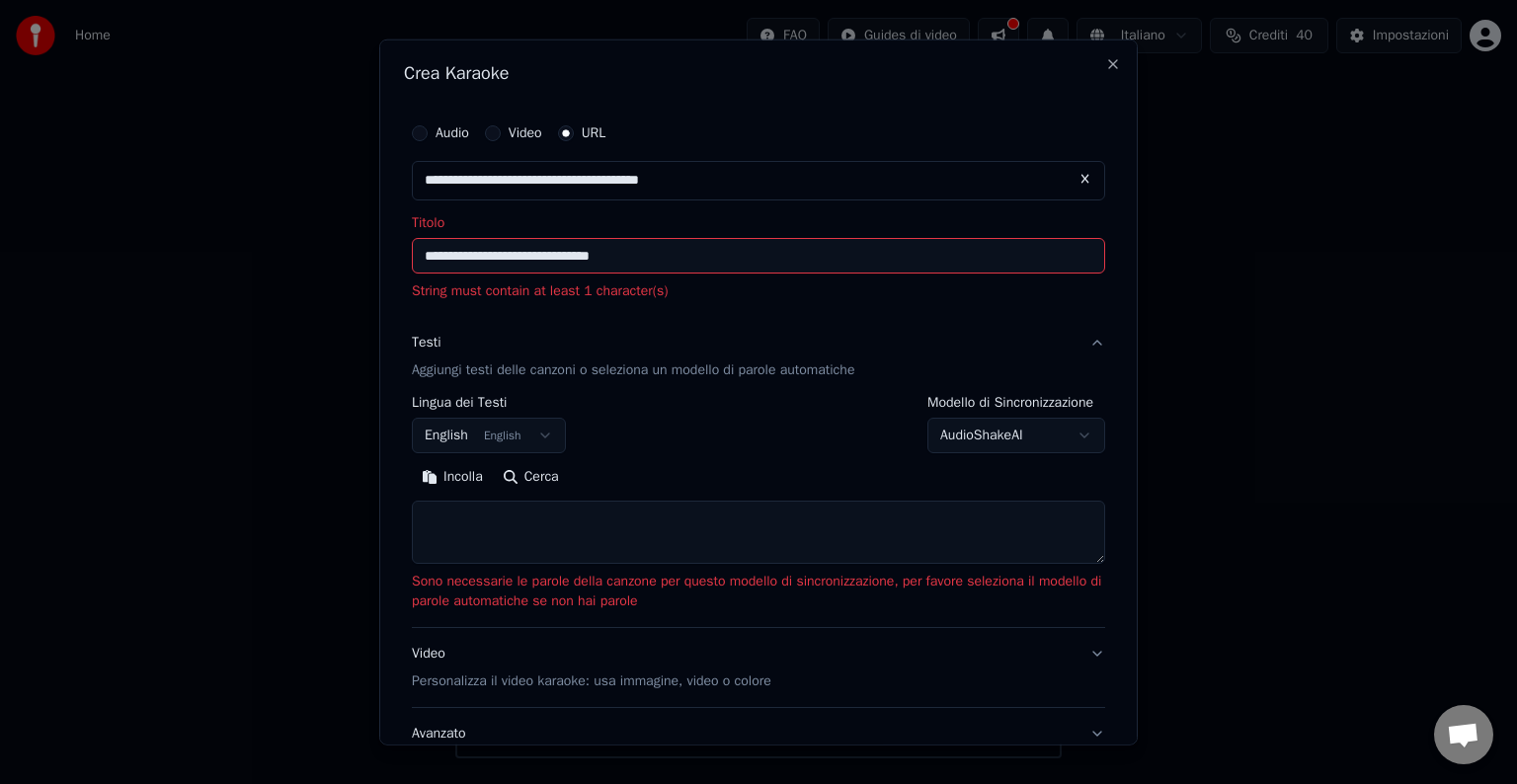 type on "**********" 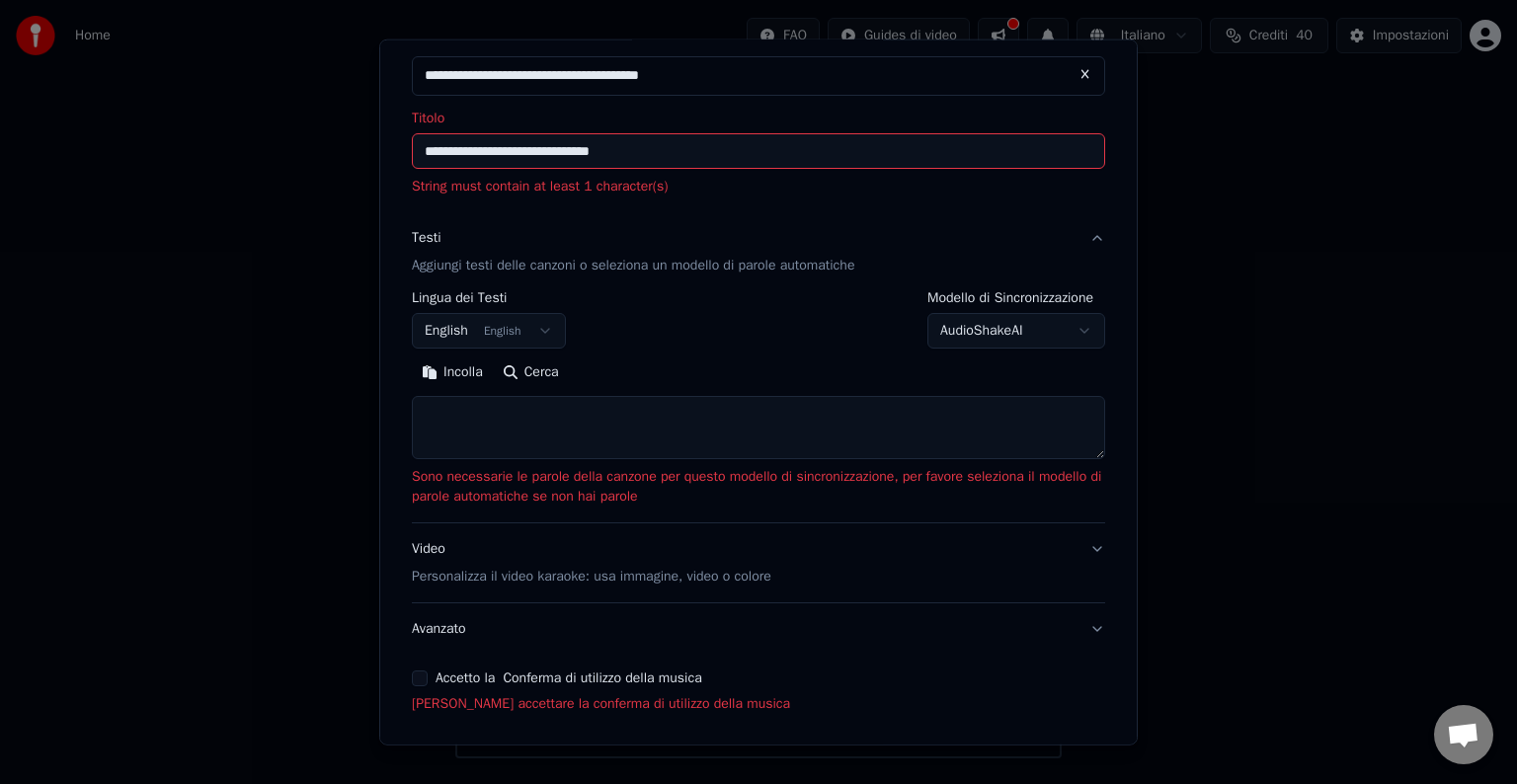 scroll, scrollTop: 181, scrollLeft: 0, axis: vertical 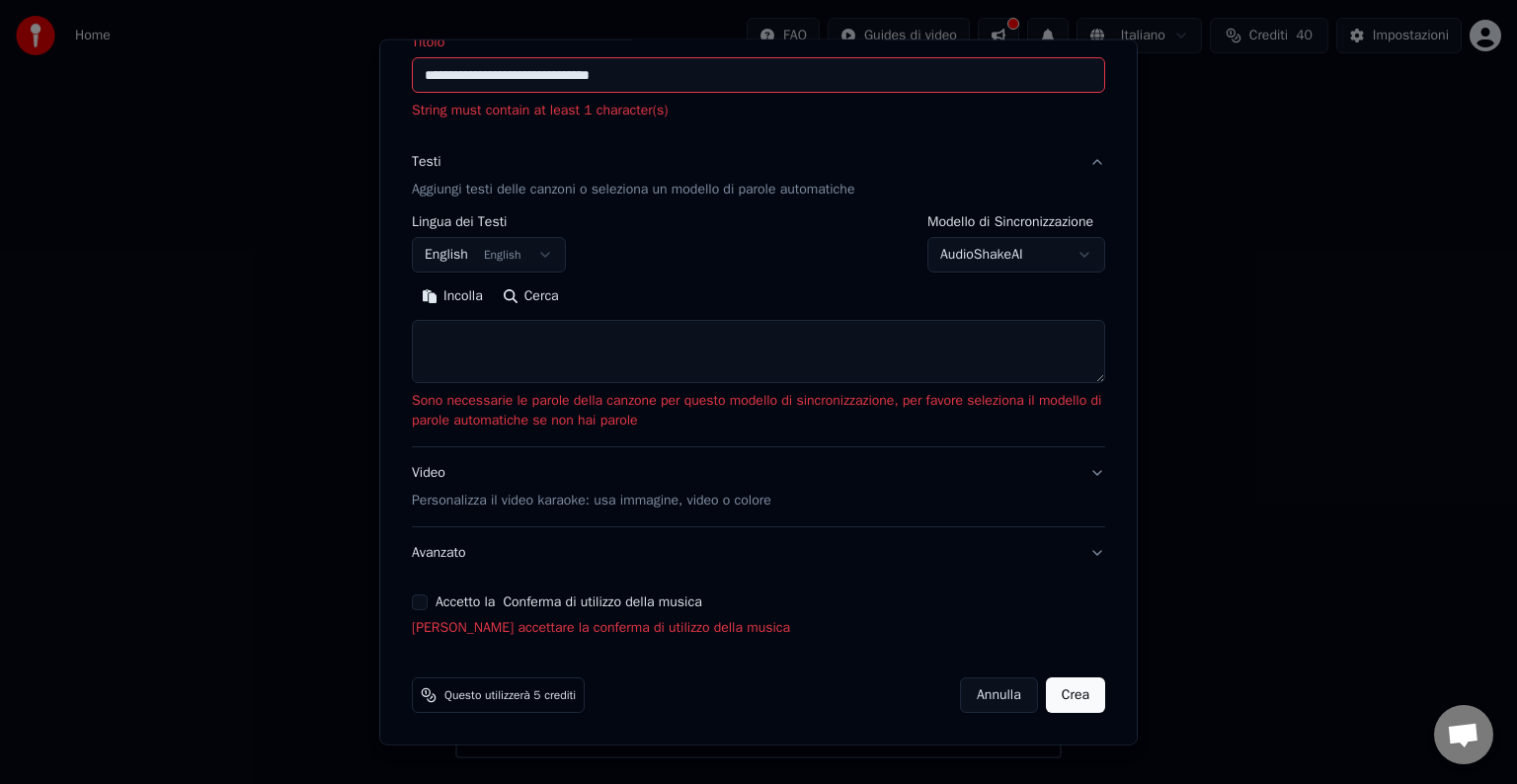 type on "**********" 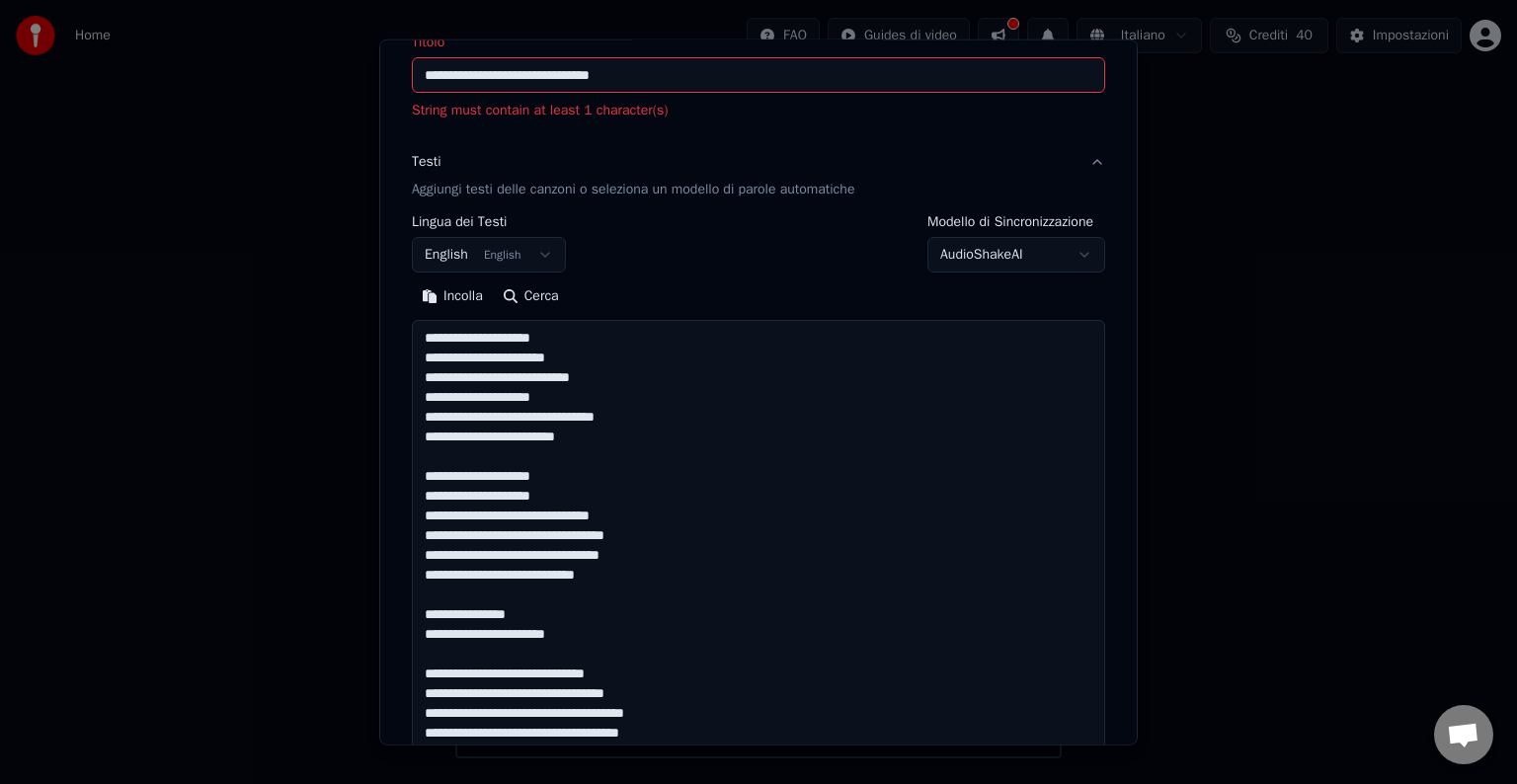 type on "**********" 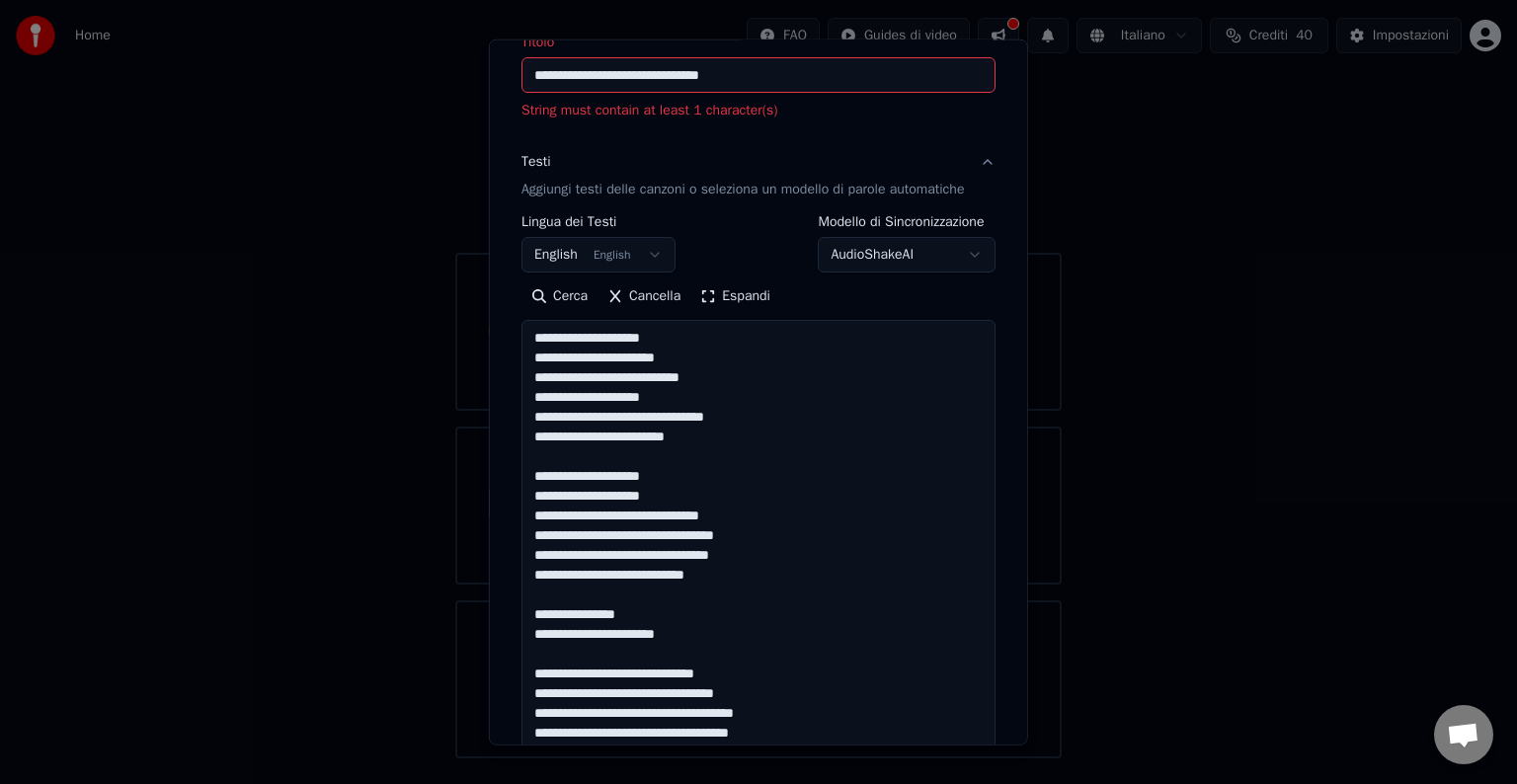 scroll, scrollTop: 991, scrollLeft: 0, axis: vertical 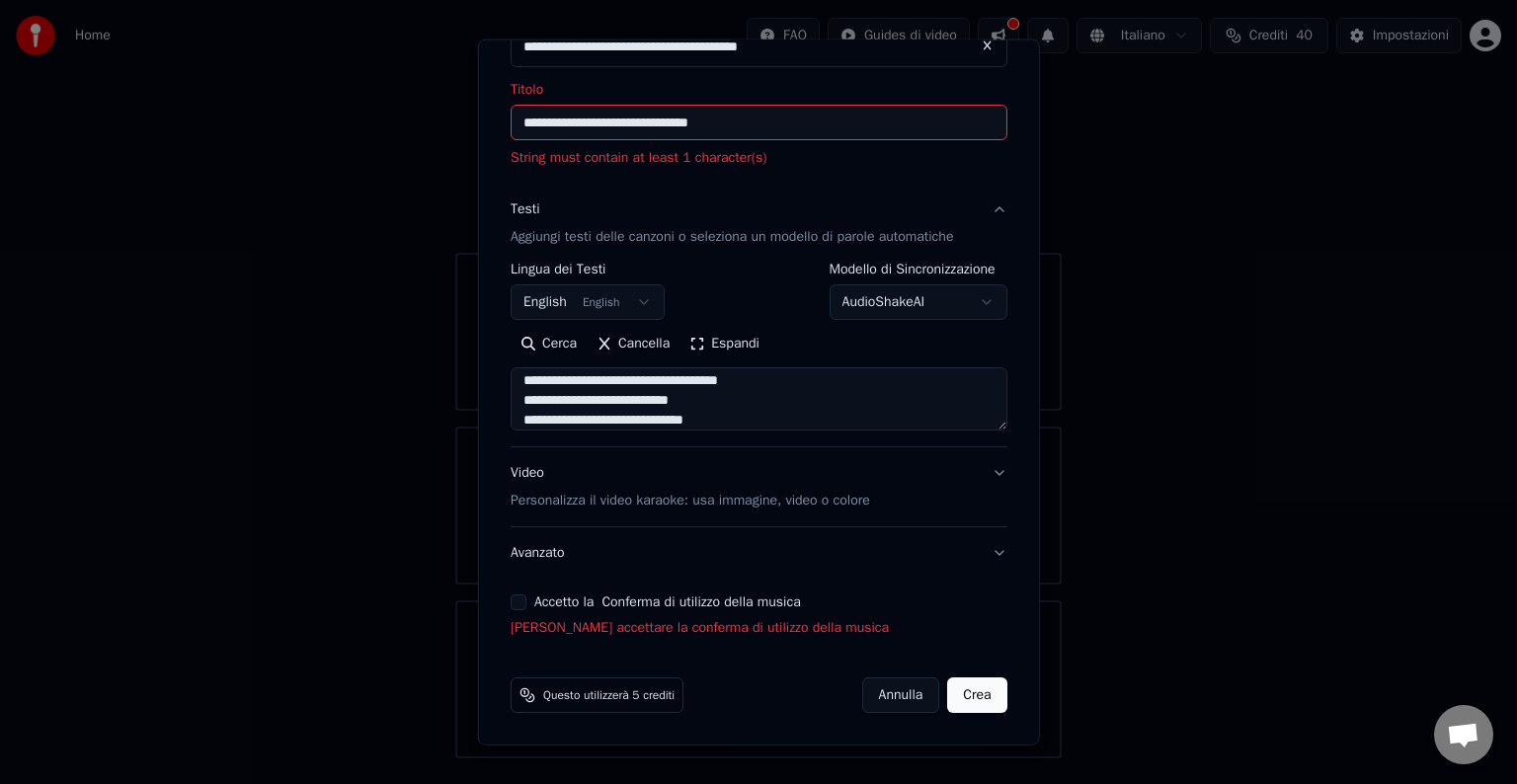 type on "**********" 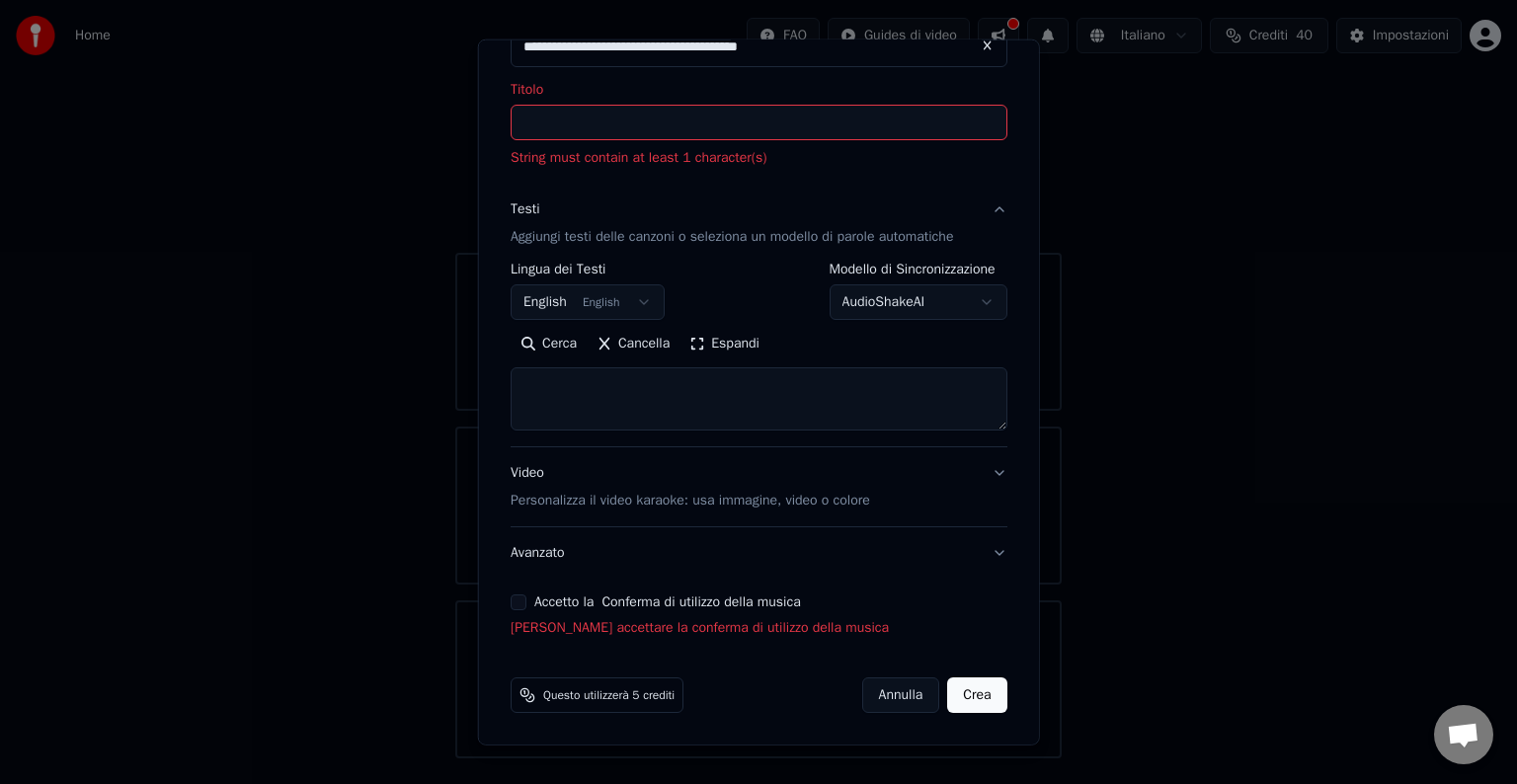 scroll, scrollTop: 0, scrollLeft: 0, axis: both 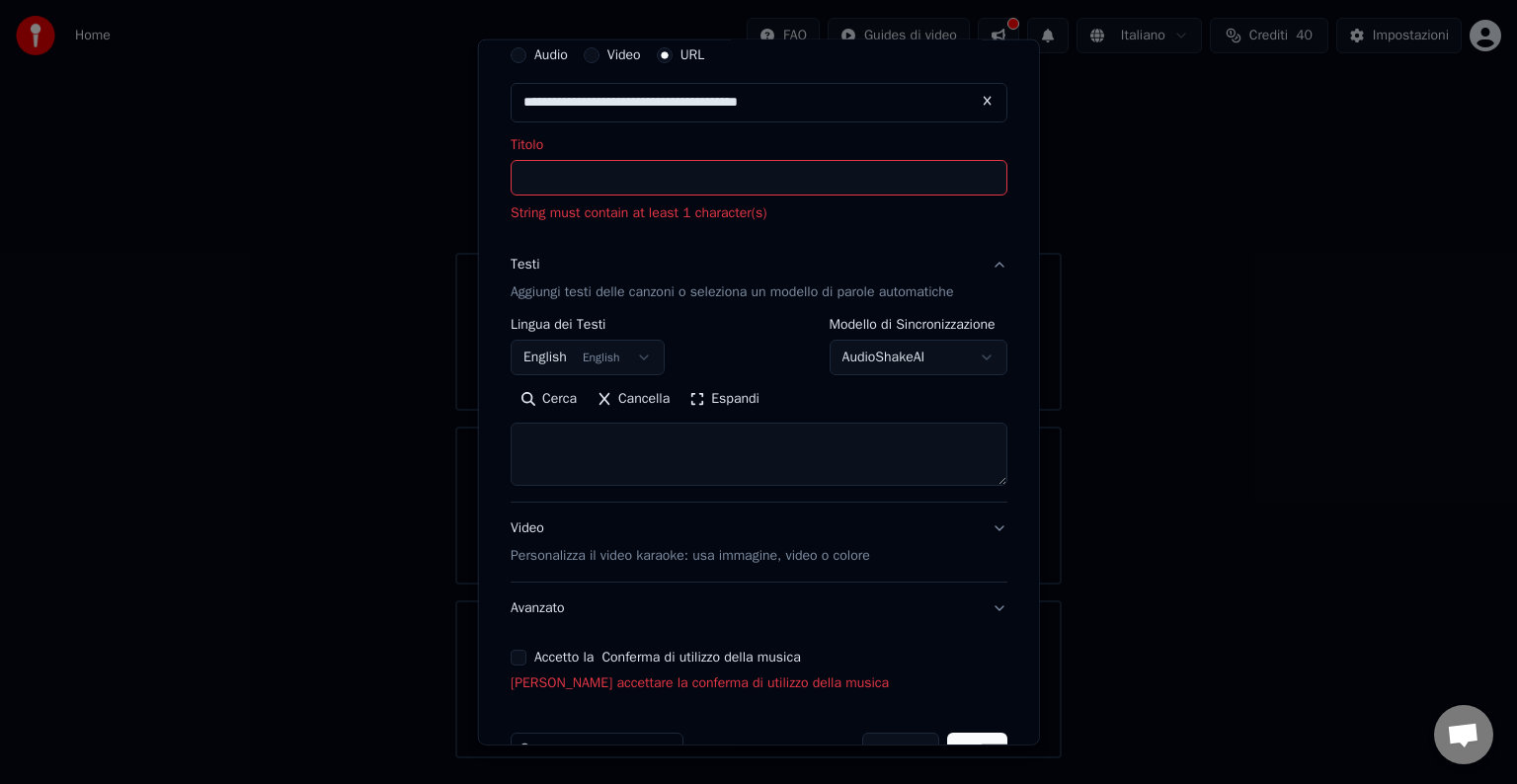 select 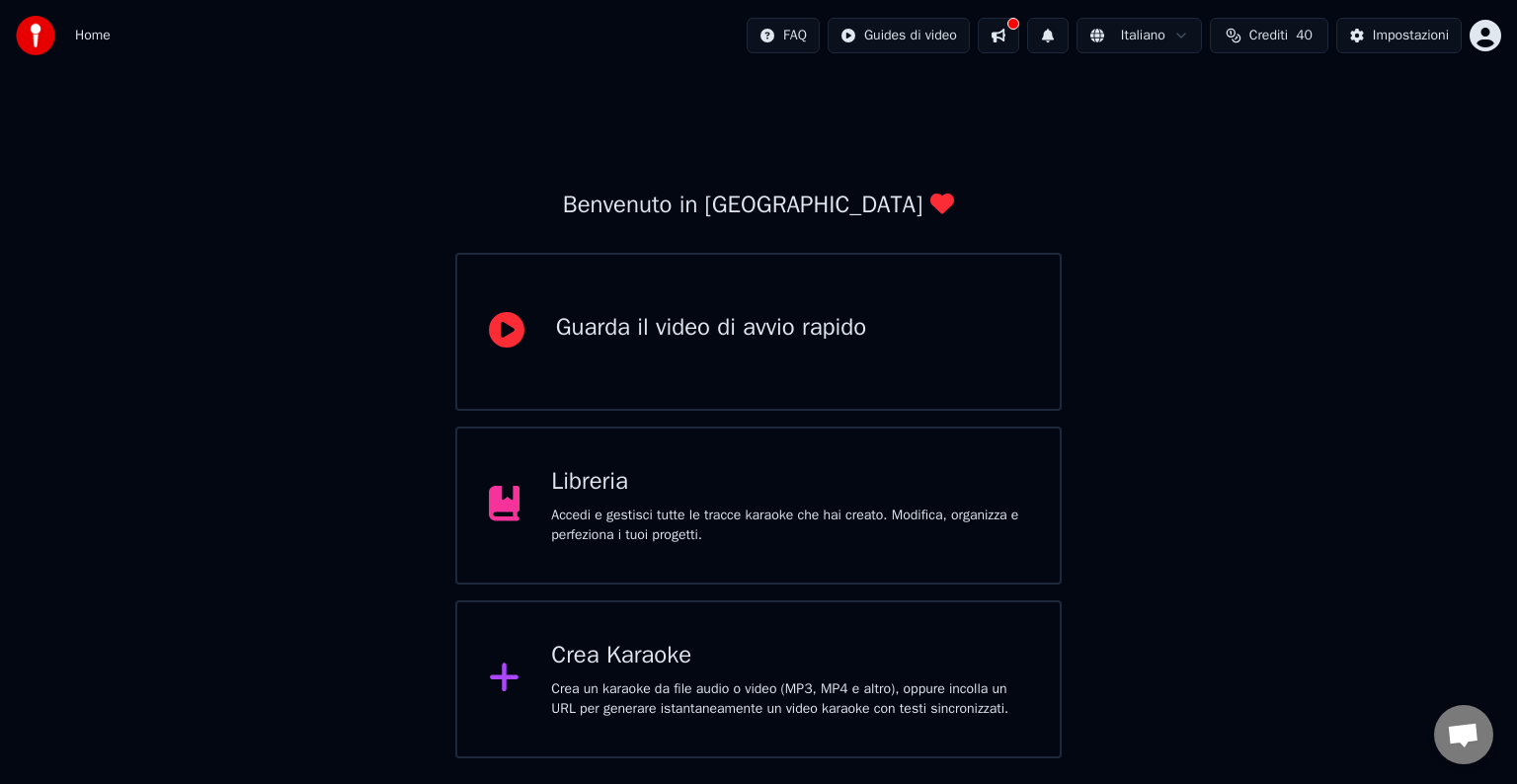 click on "Crea Karaoke" at bounding box center (789, 656) 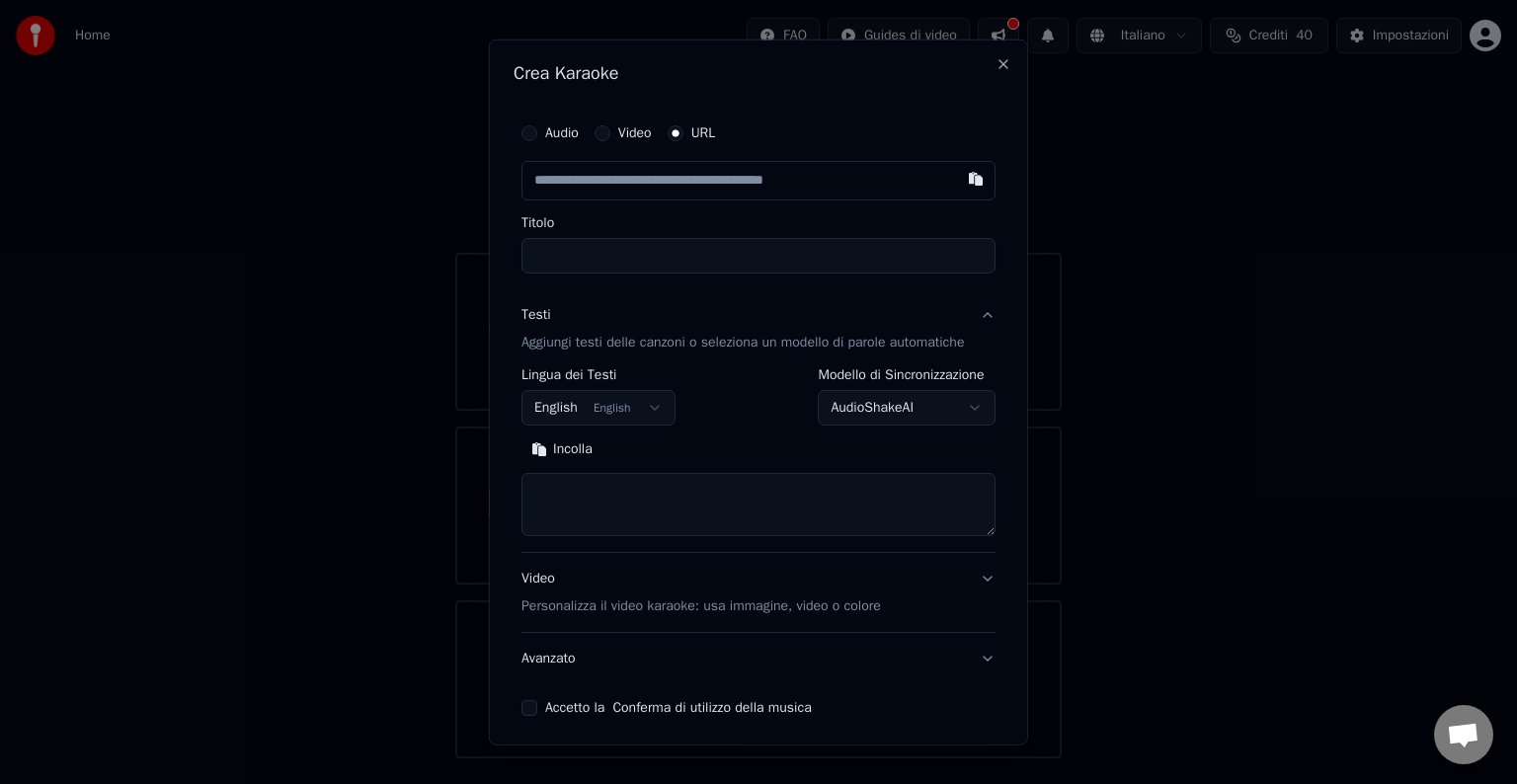 click at bounding box center [758, 181] 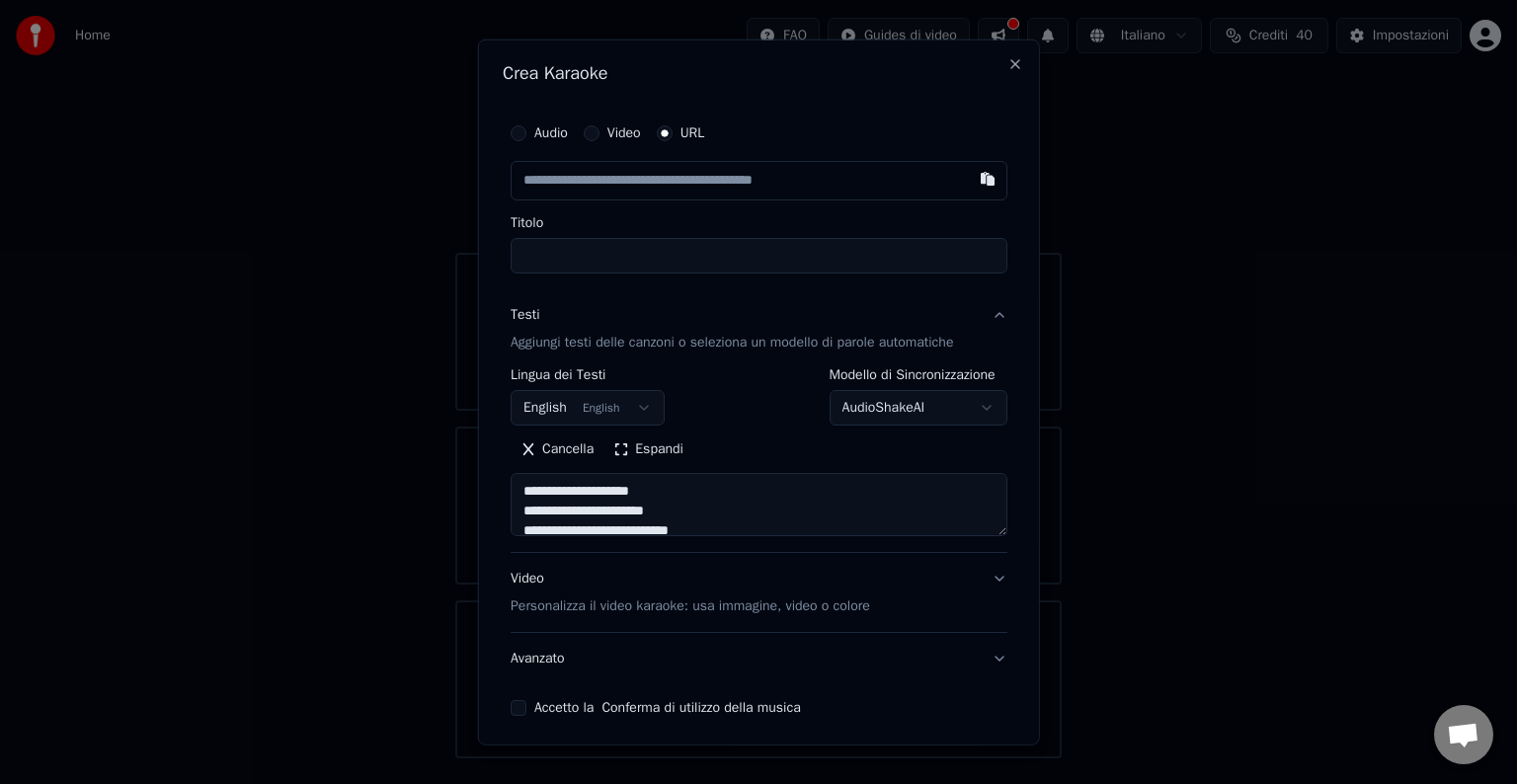 scroll, scrollTop: 991, scrollLeft: 0, axis: vertical 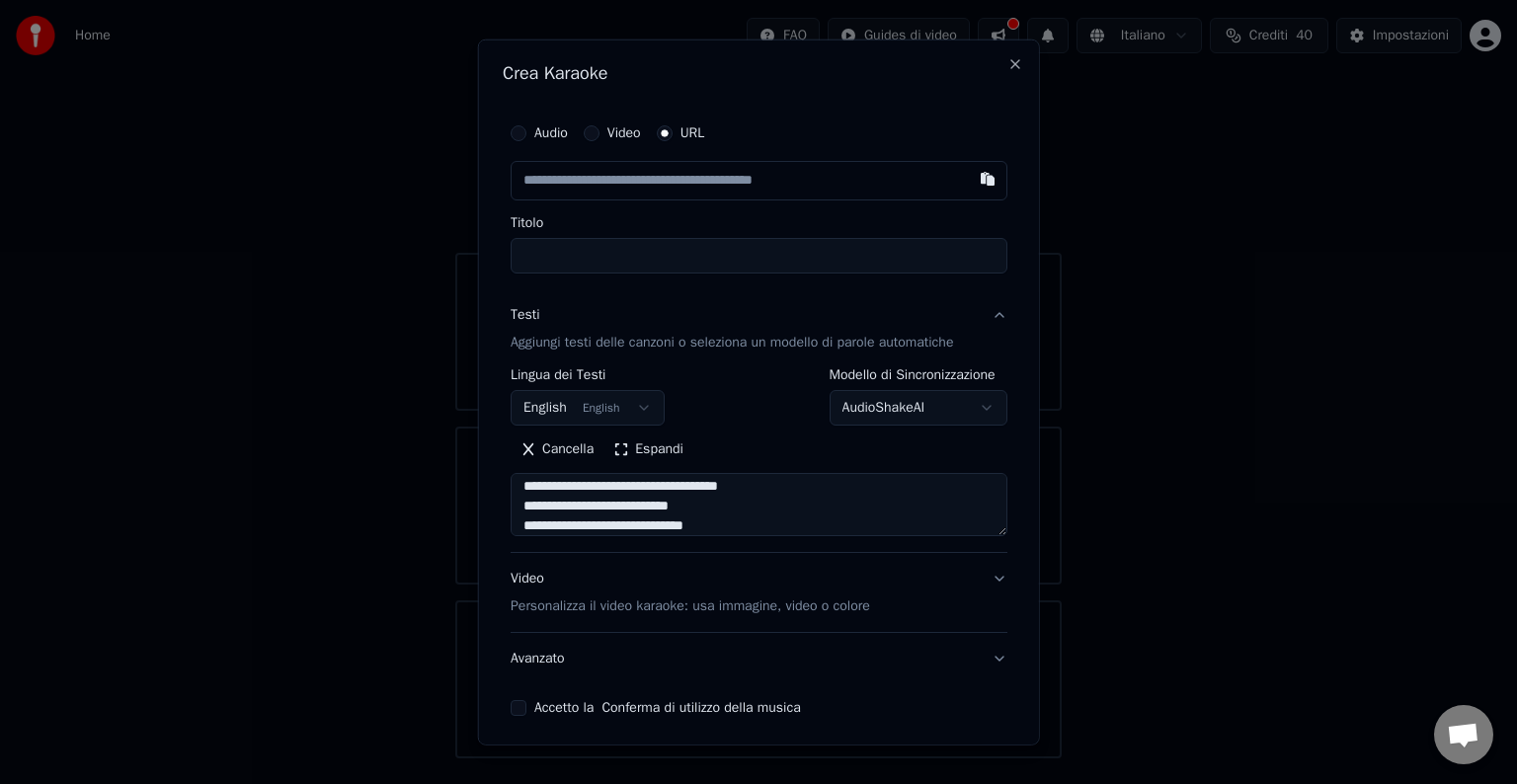 type on "**********" 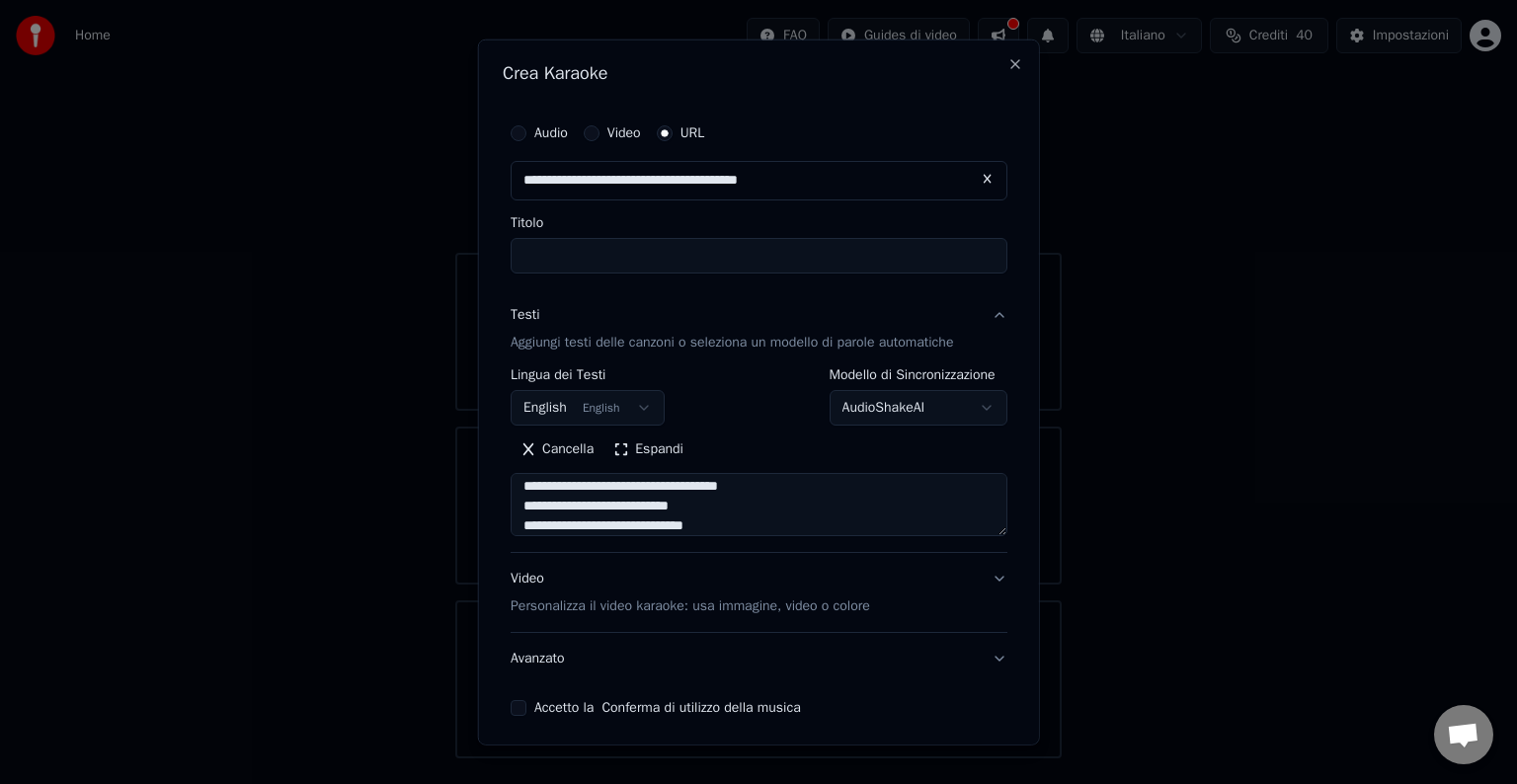 scroll, scrollTop: 78, scrollLeft: 0, axis: vertical 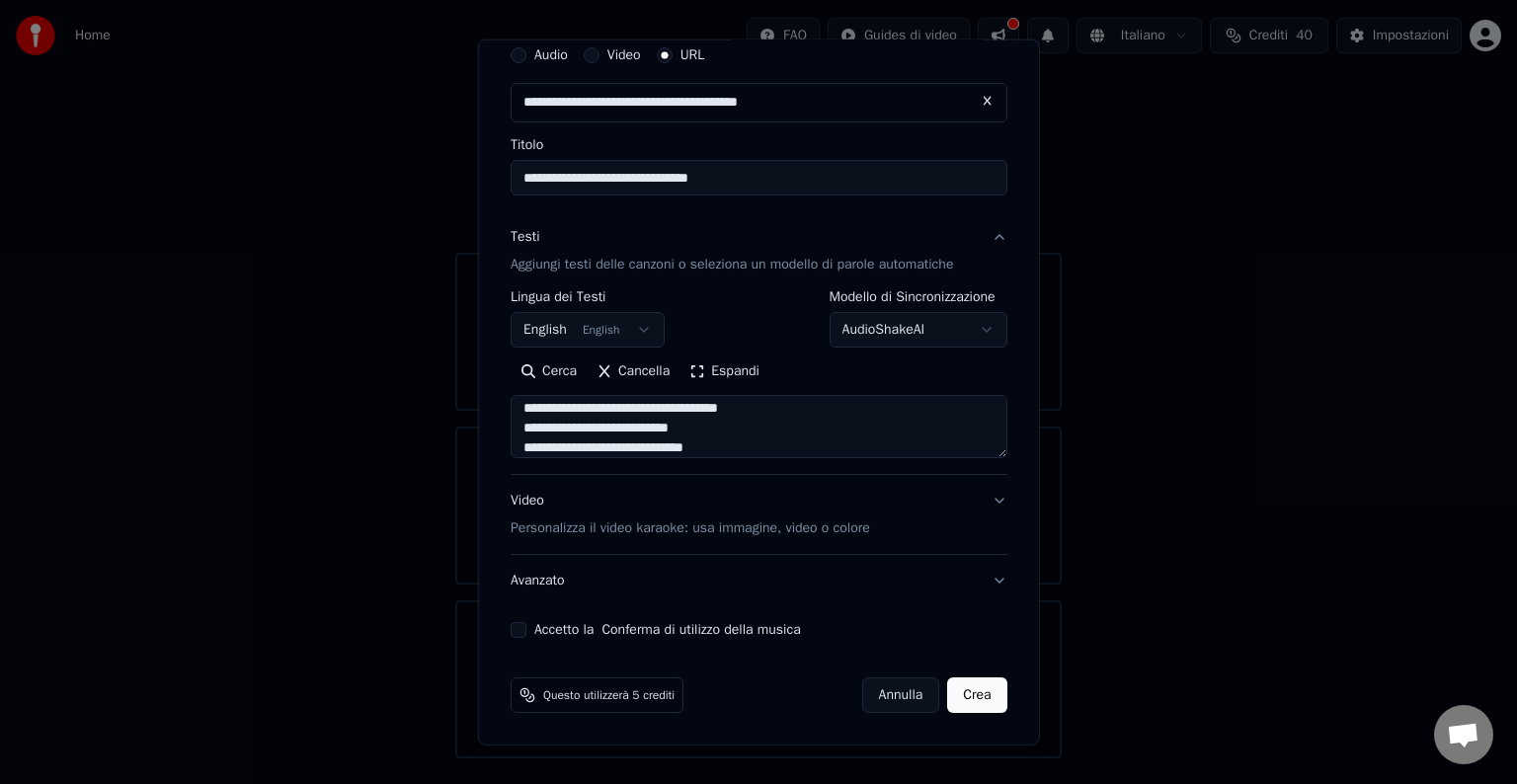 type on "**********" 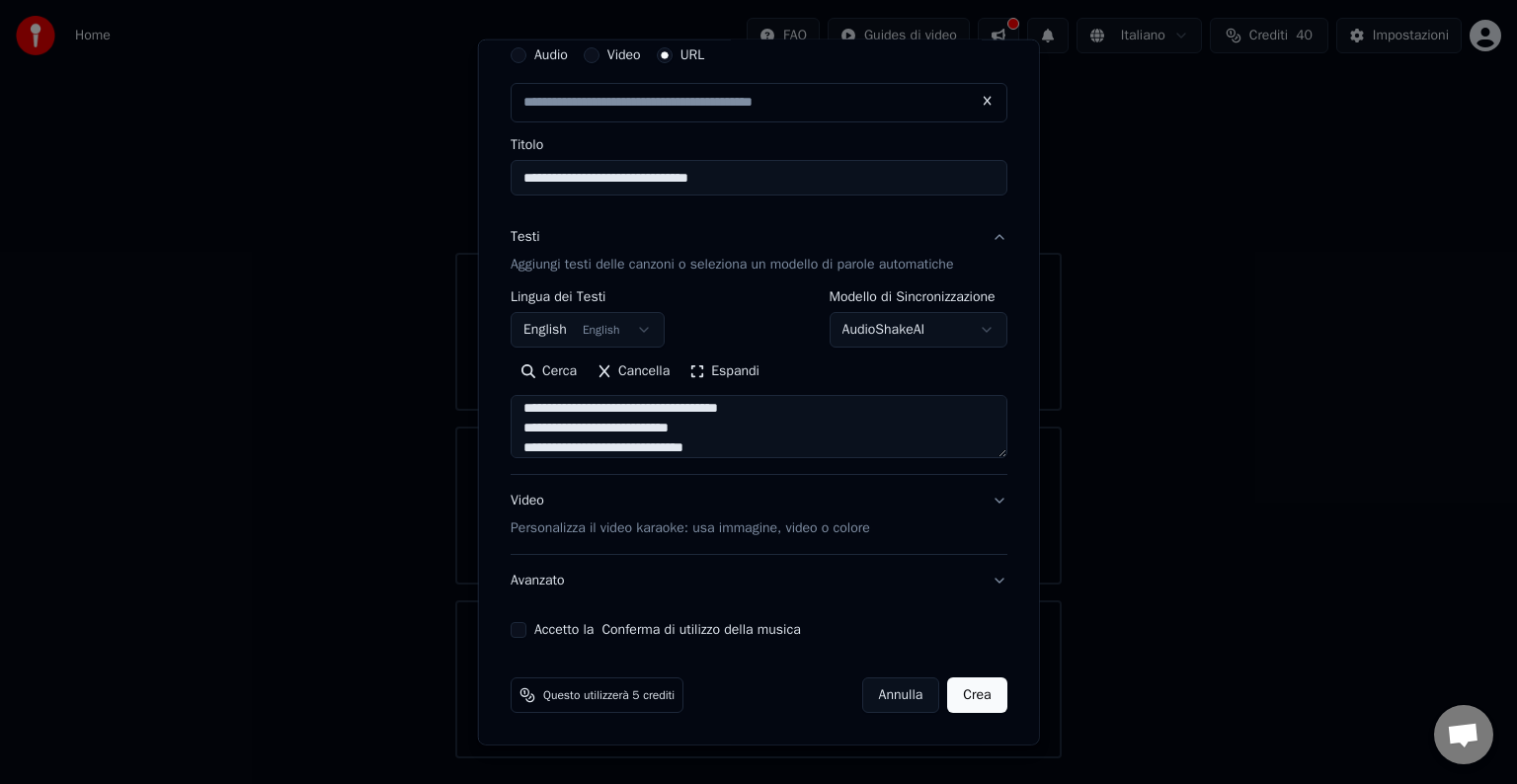 click on "Video Personalizza il video karaoke: usa immagine, video o colore" at bounding box center (758, 514) 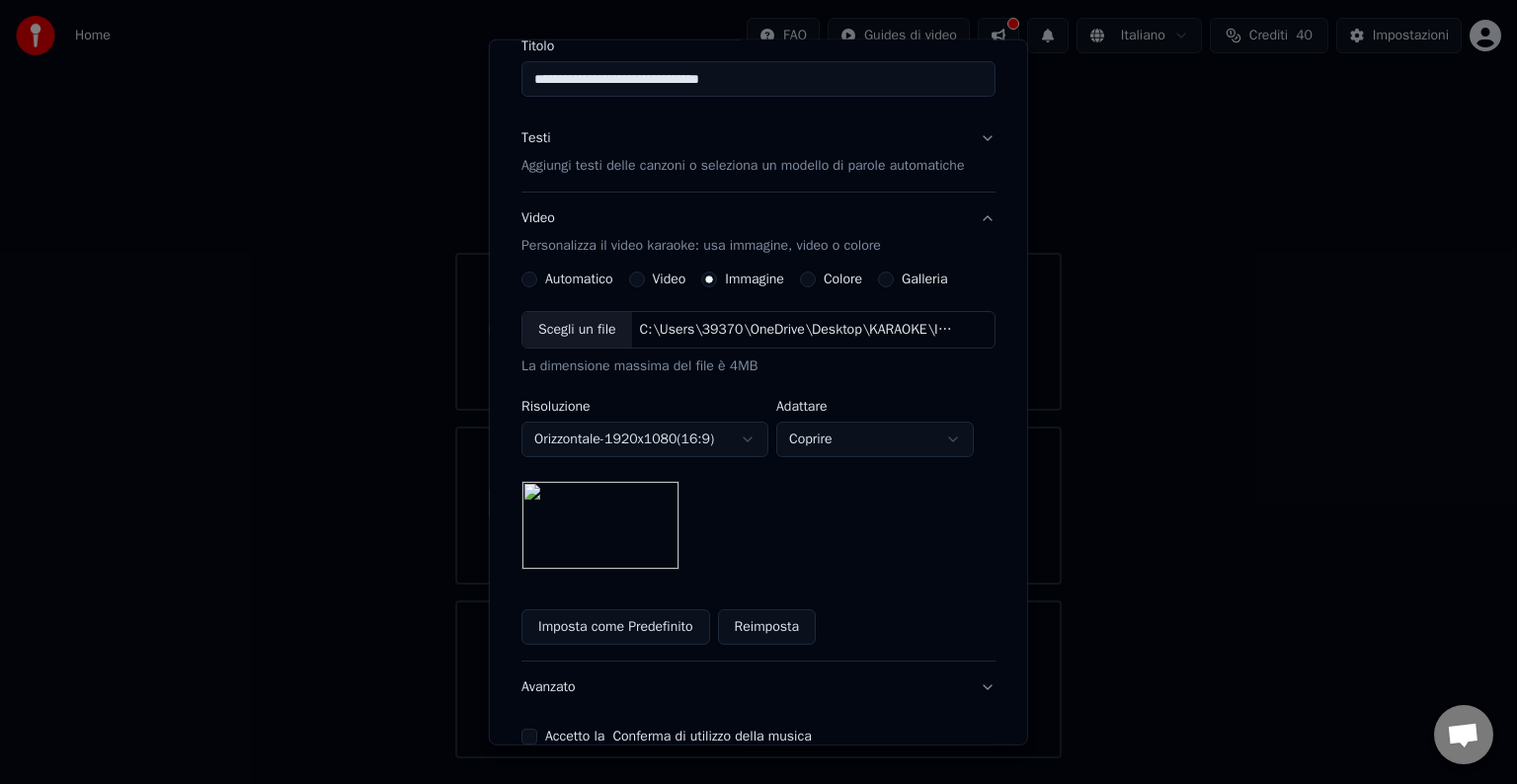 scroll, scrollTop: 283, scrollLeft: 0, axis: vertical 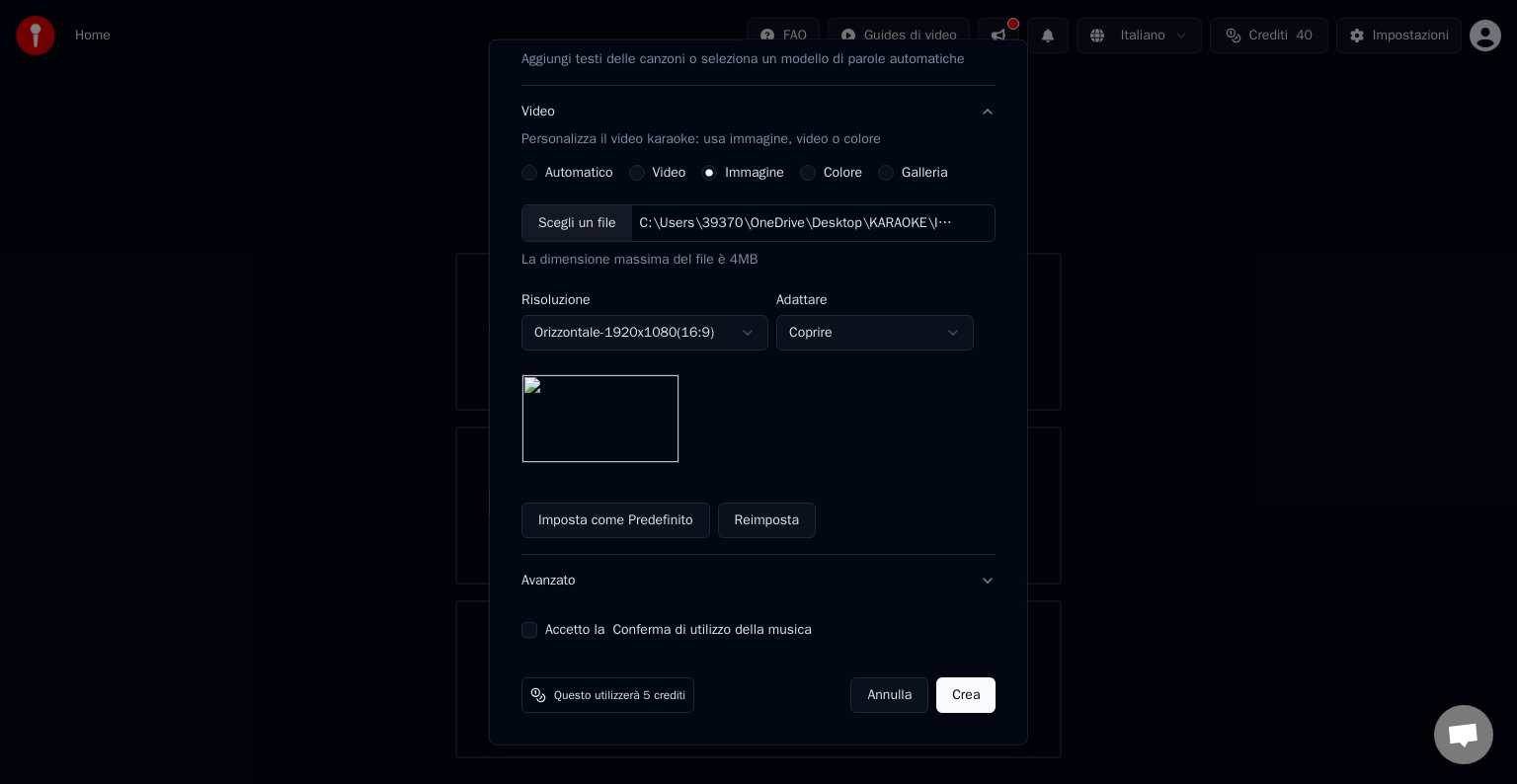 click on "Accetto la   Conferma di utilizzo della musica" at bounding box center [679, 630] 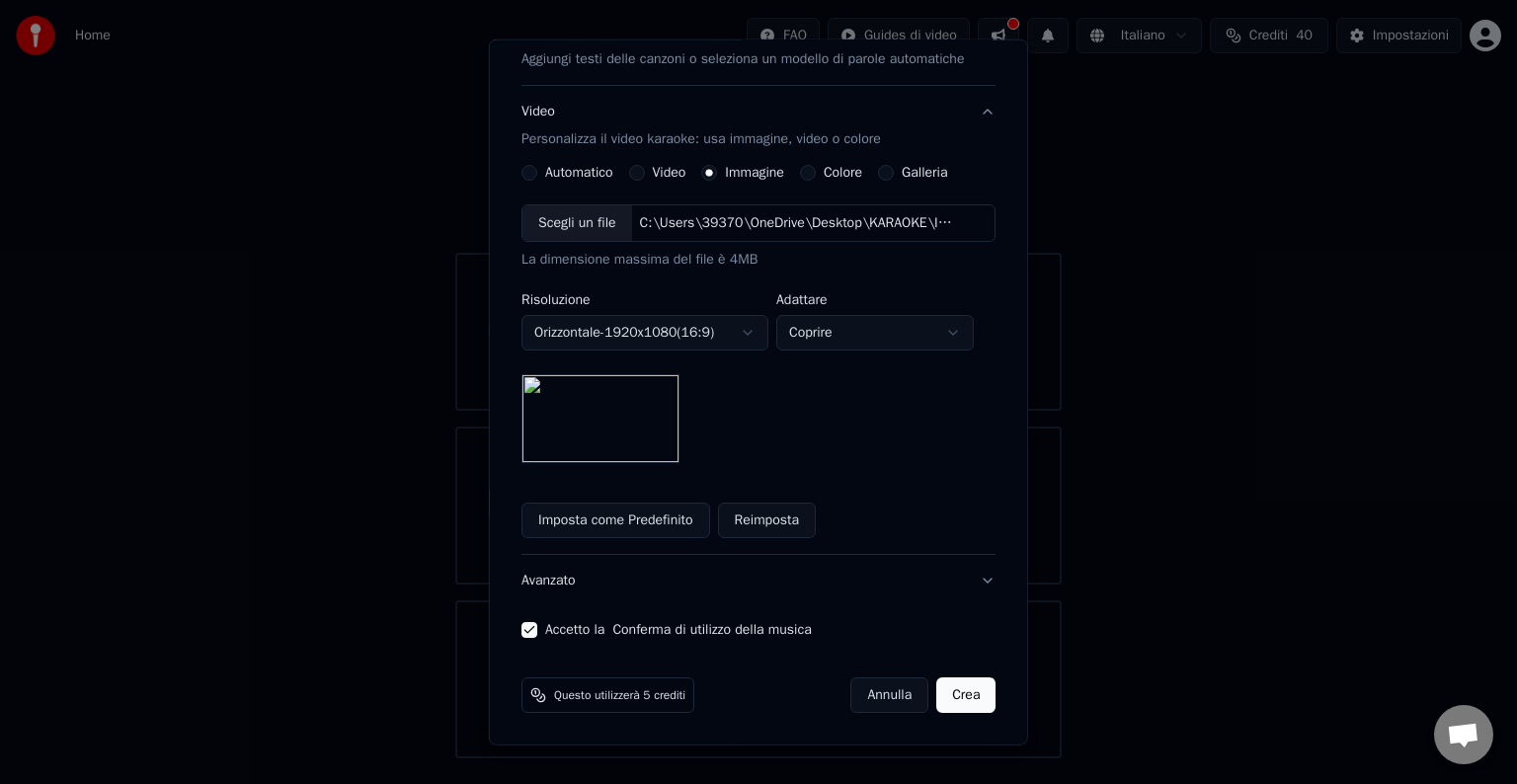 click on "Crea" at bounding box center [966, 695] 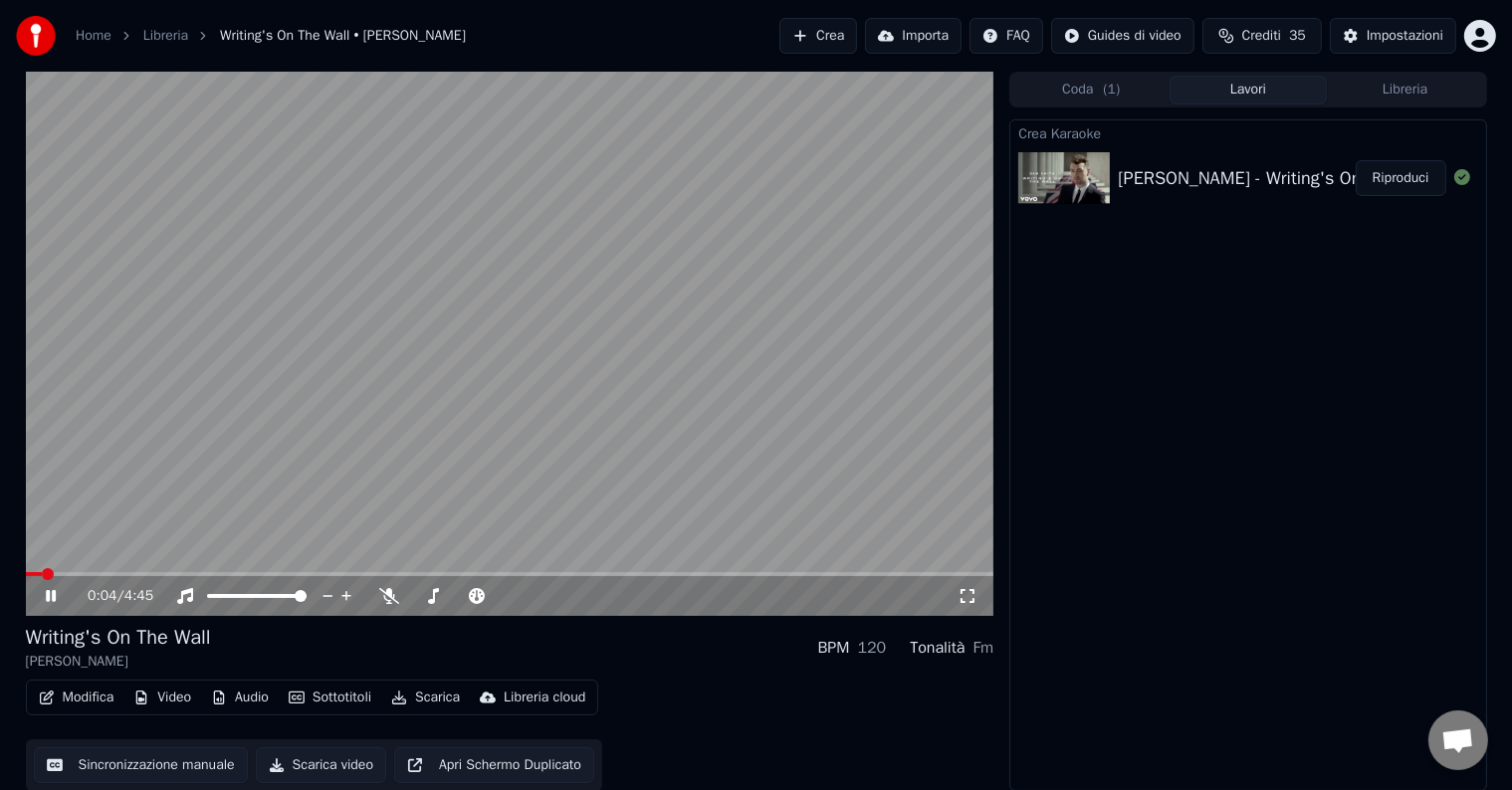 click 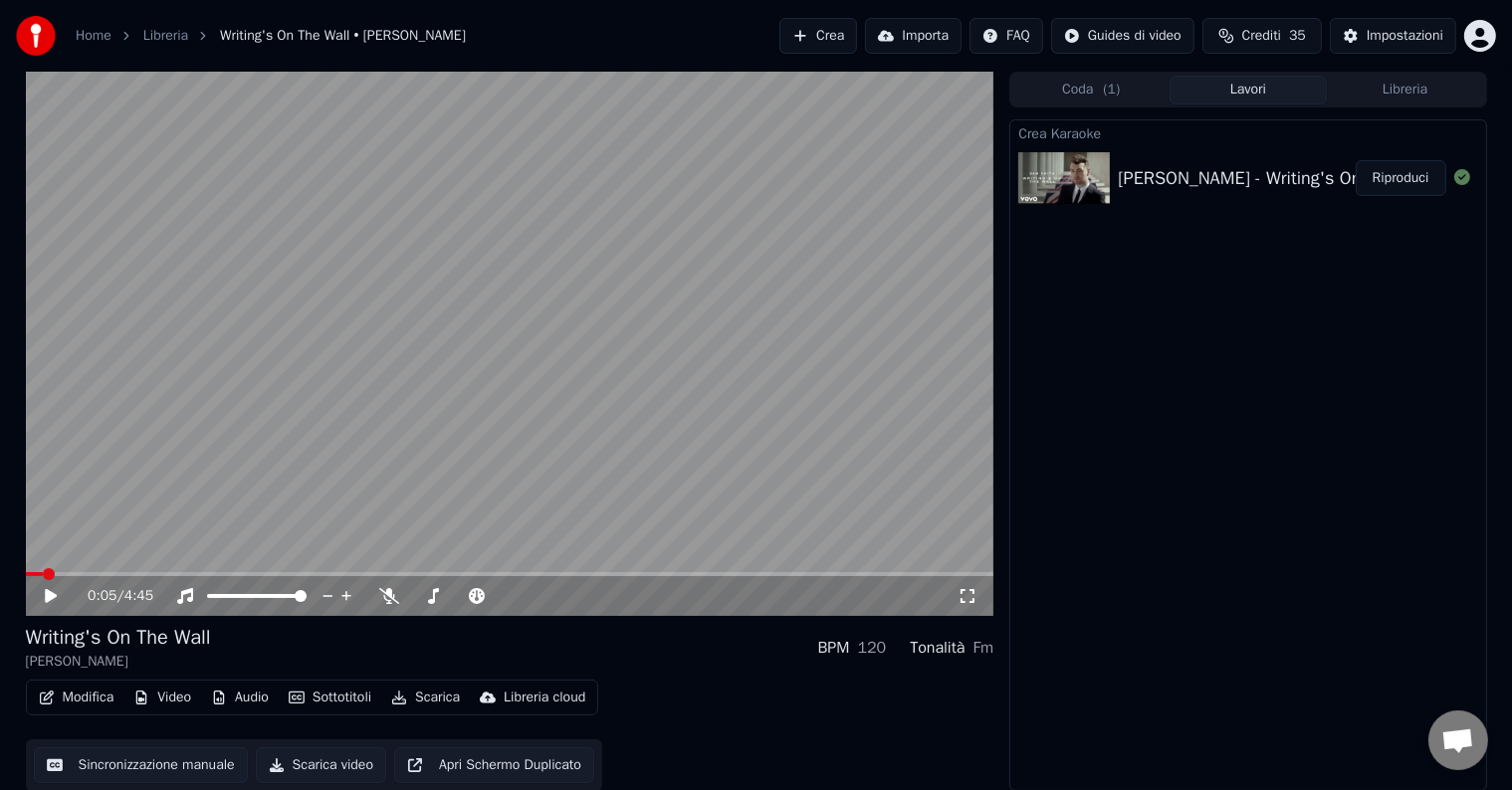 click 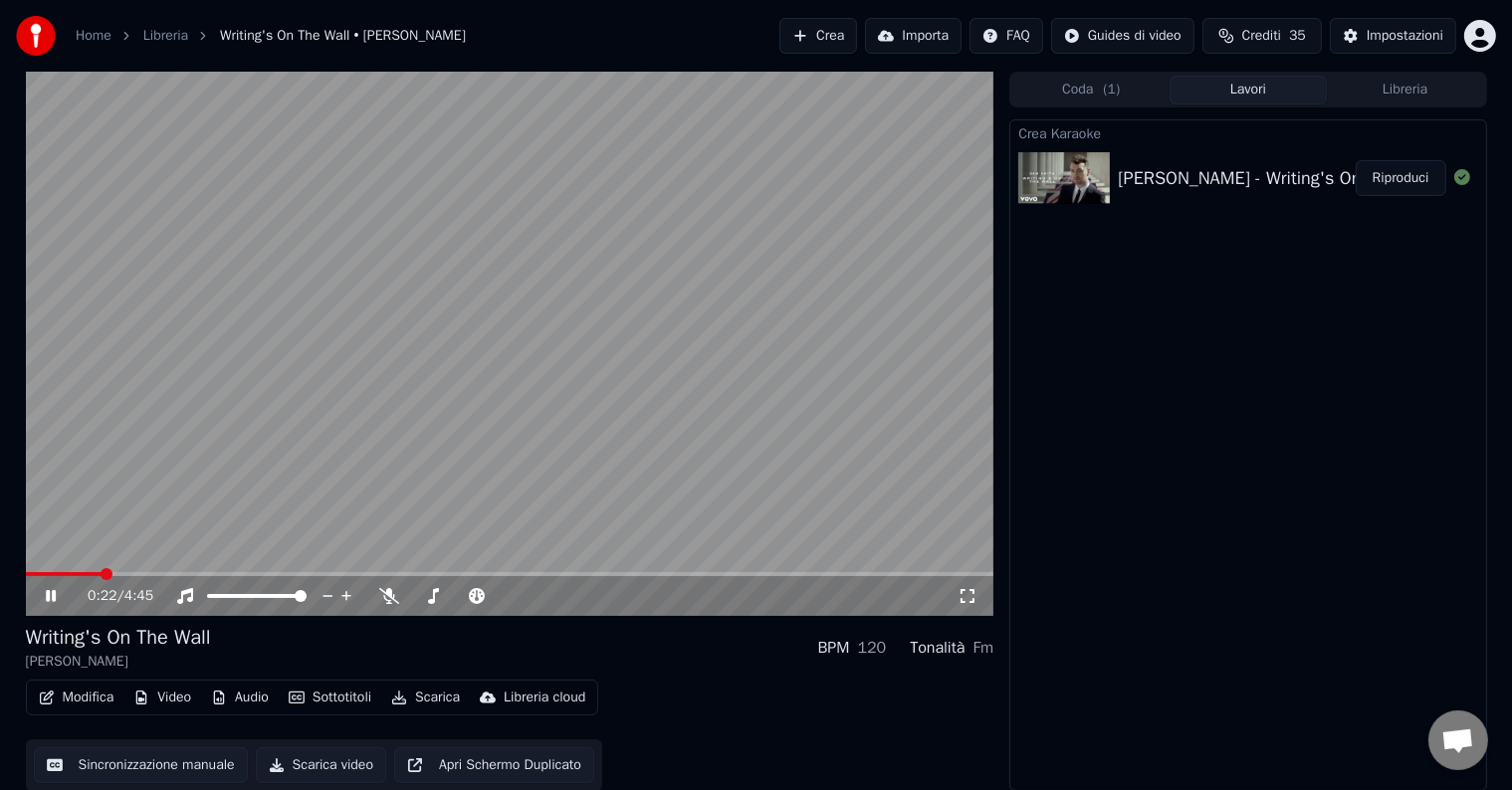 click on "Modifica" at bounding box center [77, 697] 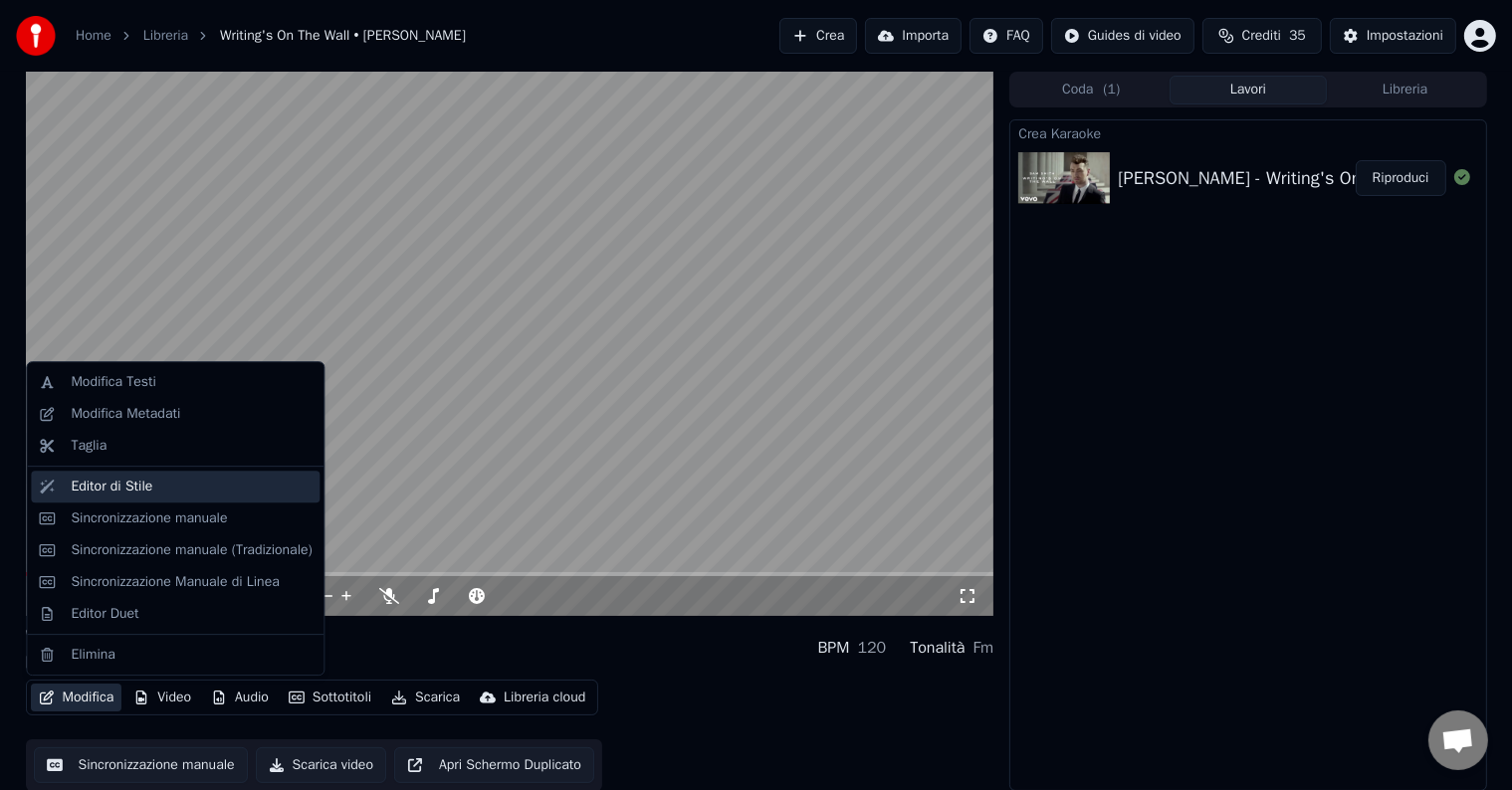 click on "Editor di Stile" at bounding box center [191, 487] 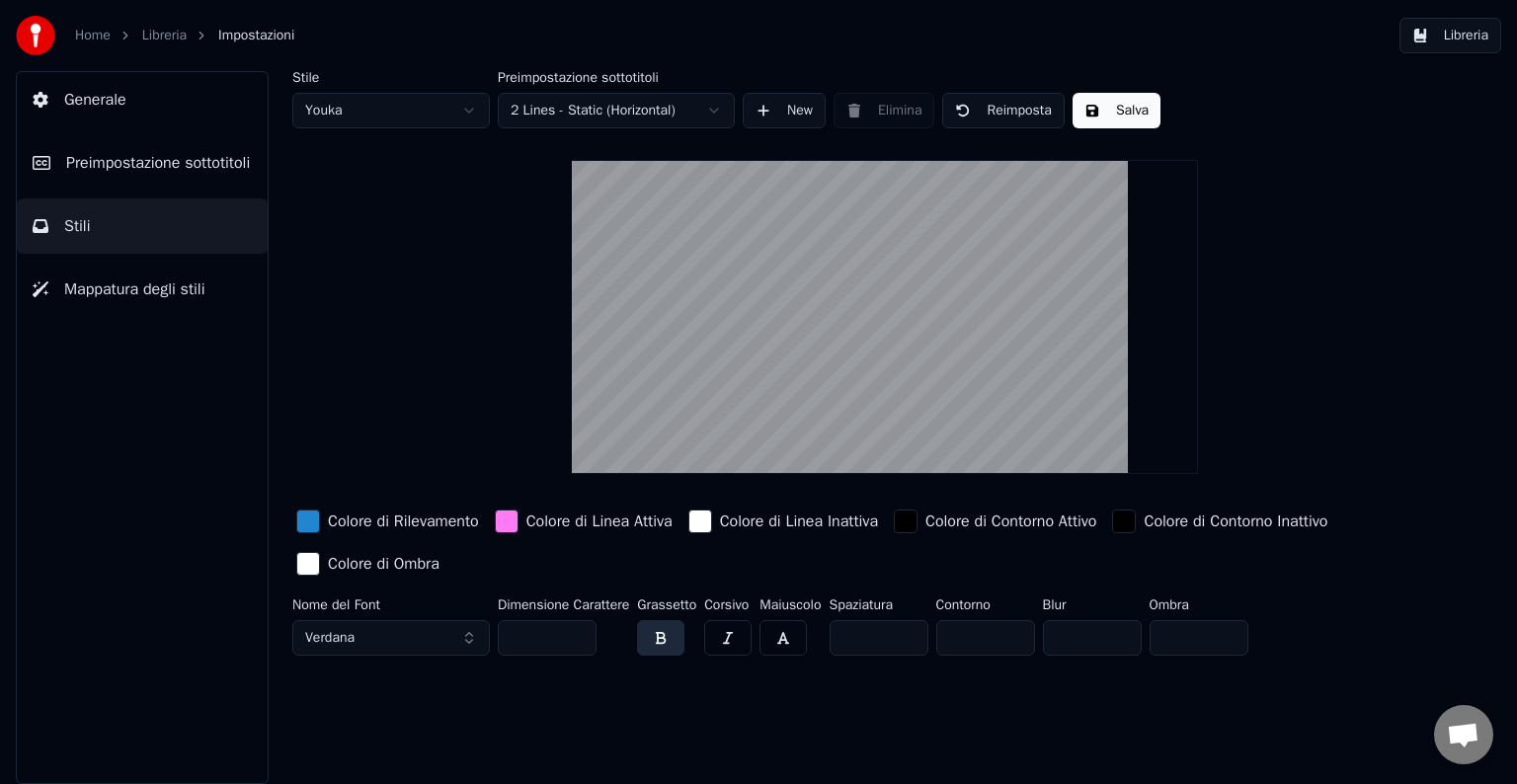 click on "Preimpostazione sottotitoli" at bounding box center [158, 163] 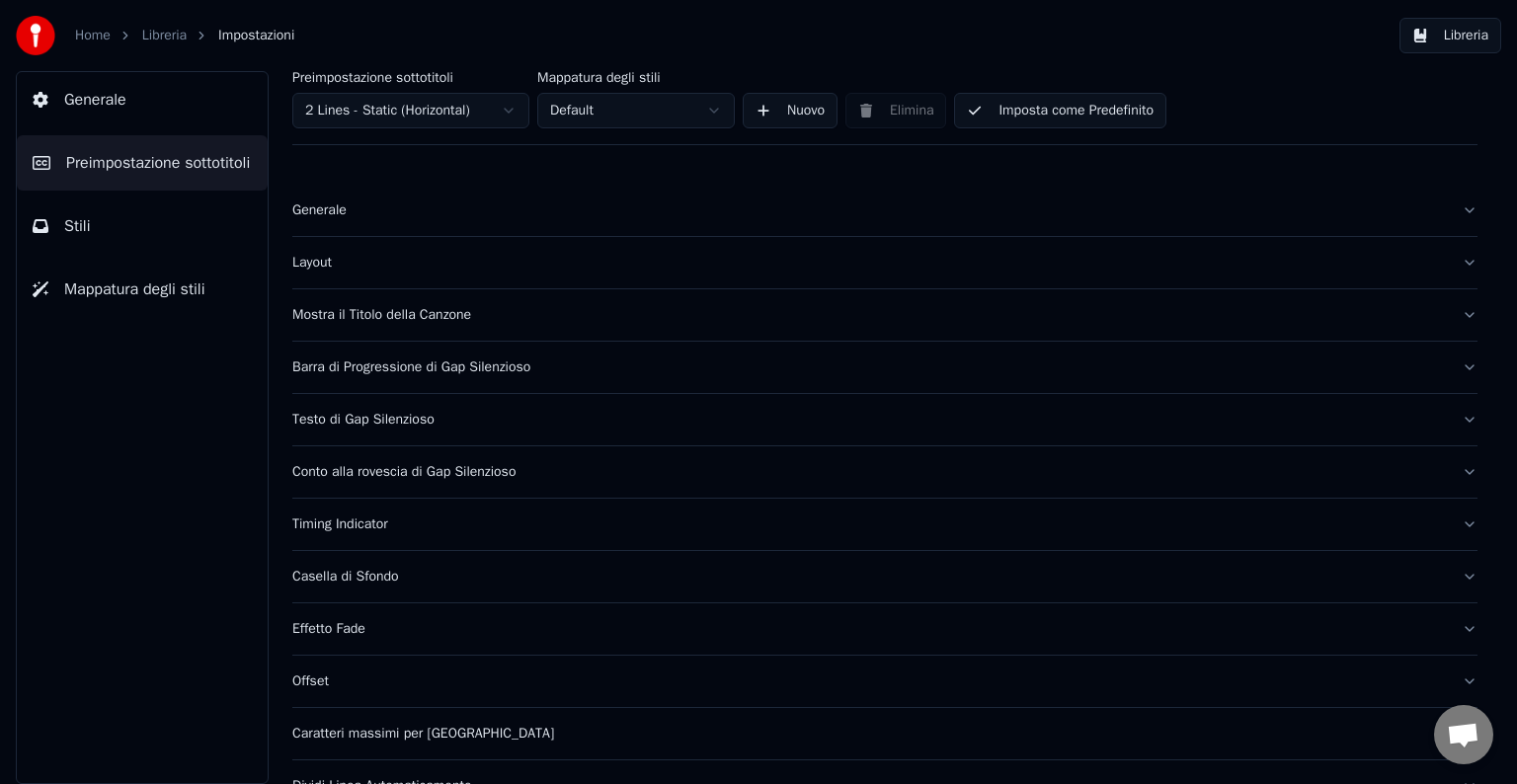 click on "Layout" at bounding box center (885, 263) 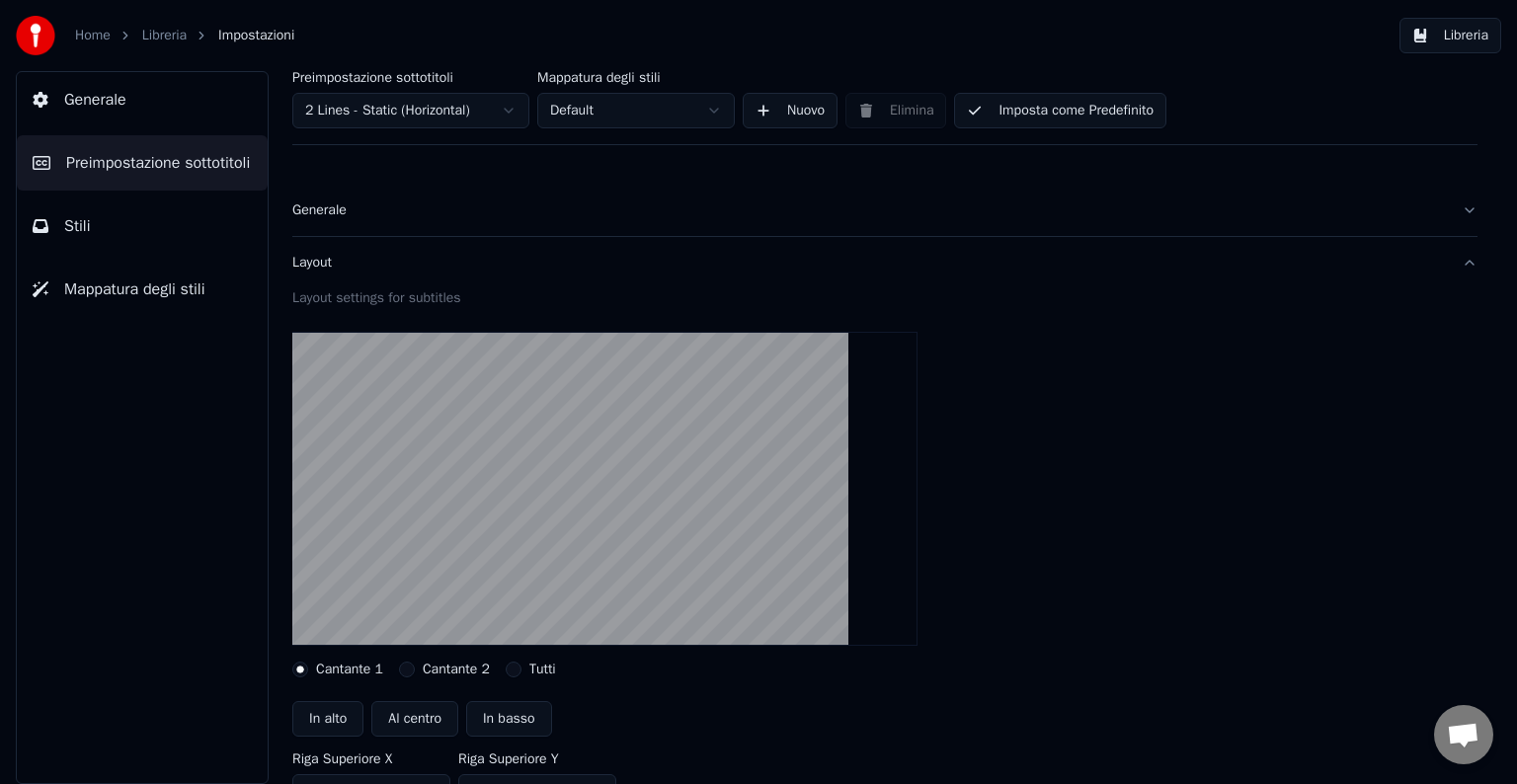 scroll, scrollTop: 197, scrollLeft: 0, axis: vertical 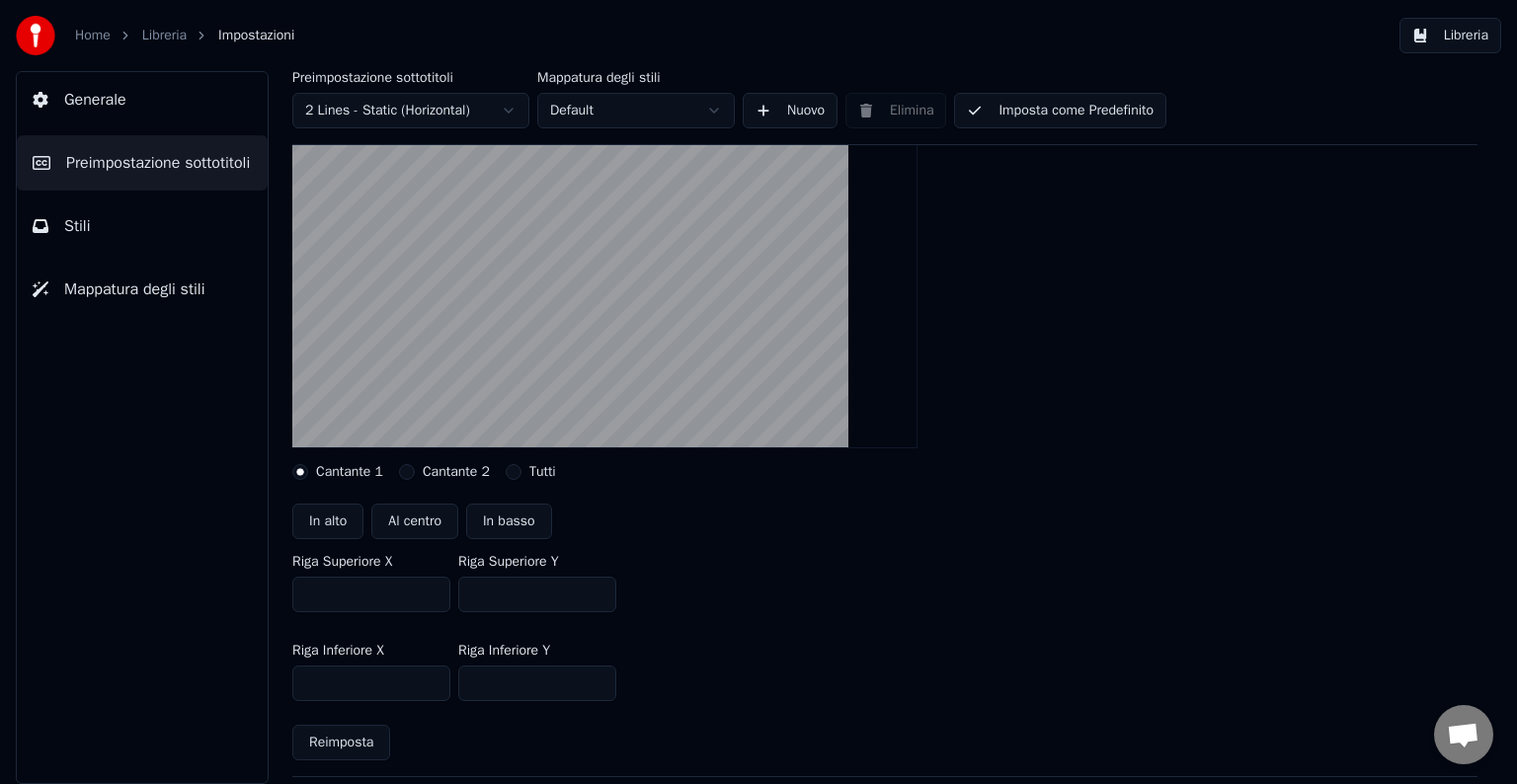click on "Al centro" at bounding box center [415, 521] 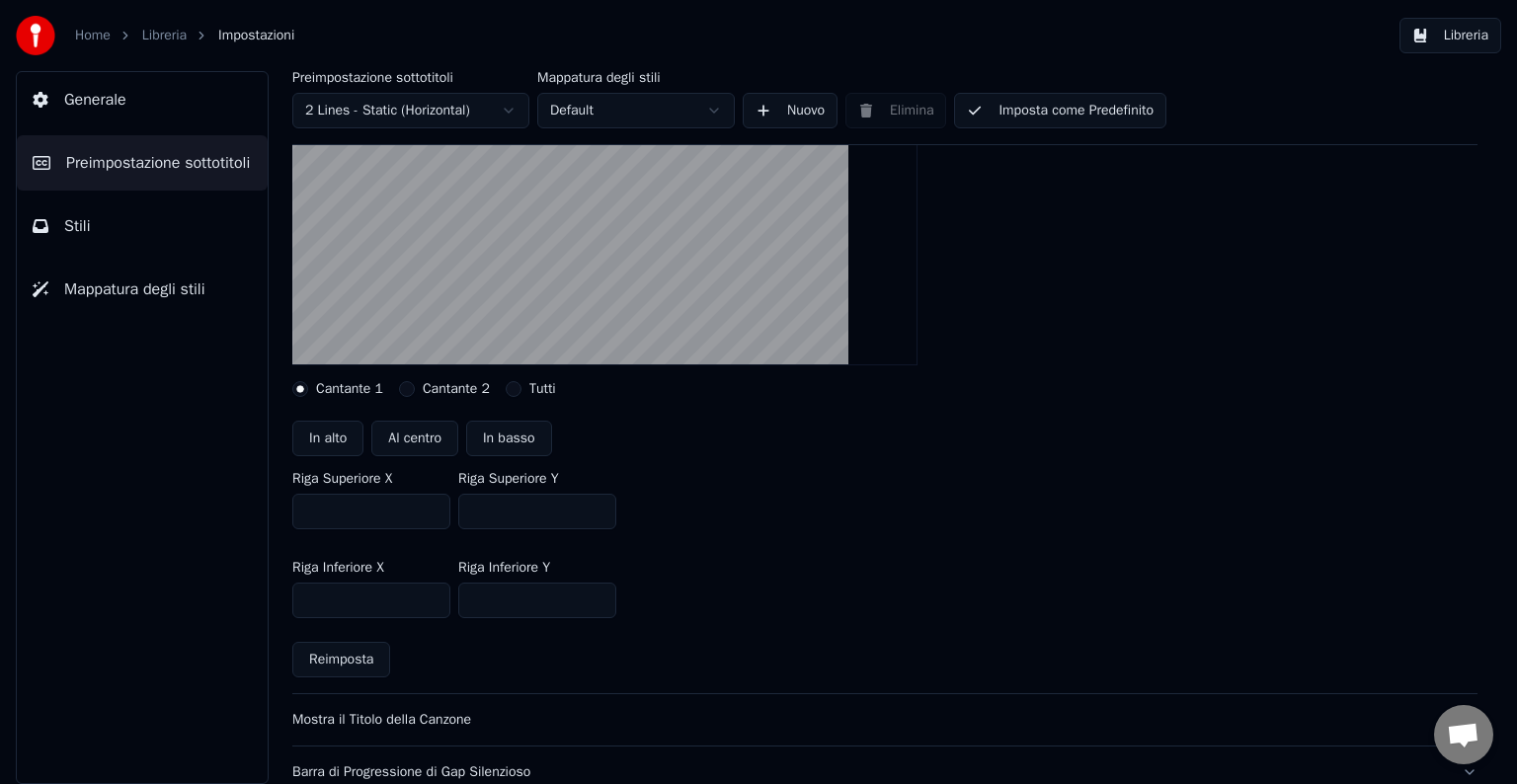 scroll, scrollTop: 395, scrollLeft: 0, axis: vertical 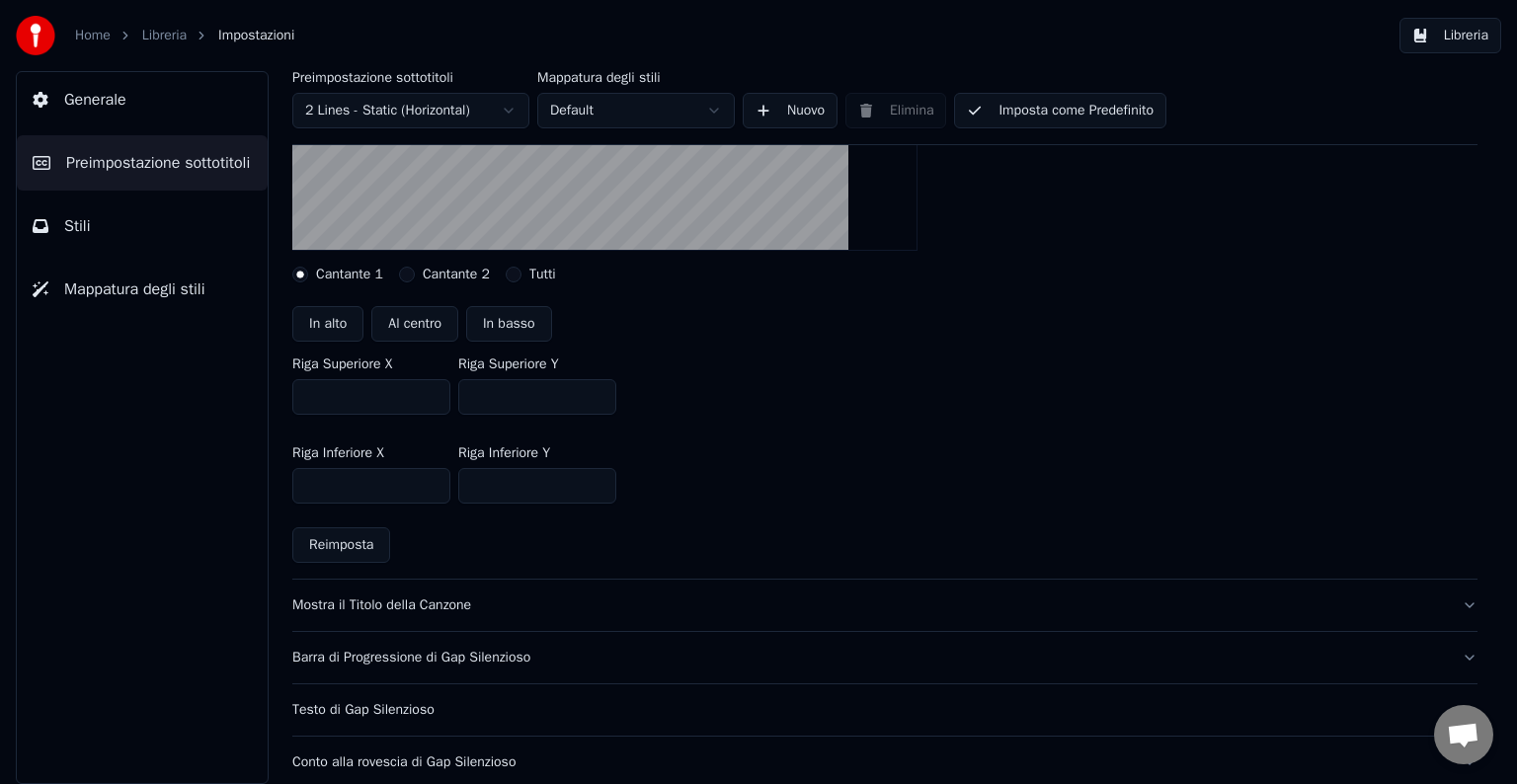 click on "Stili" at bounding box center (142, 226) 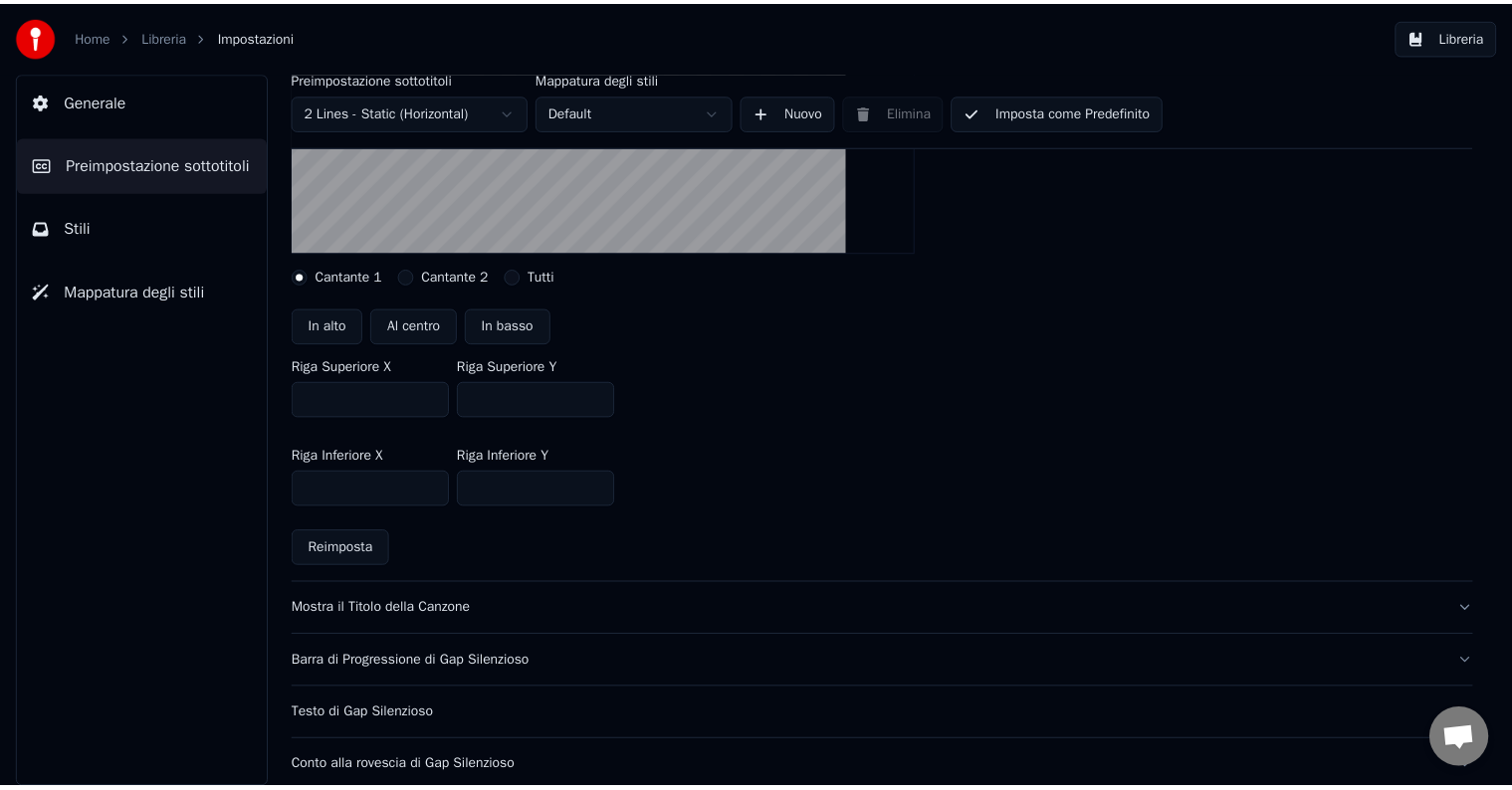 scroll, scrollTop: 0, scrollLeft: 0, axis: both 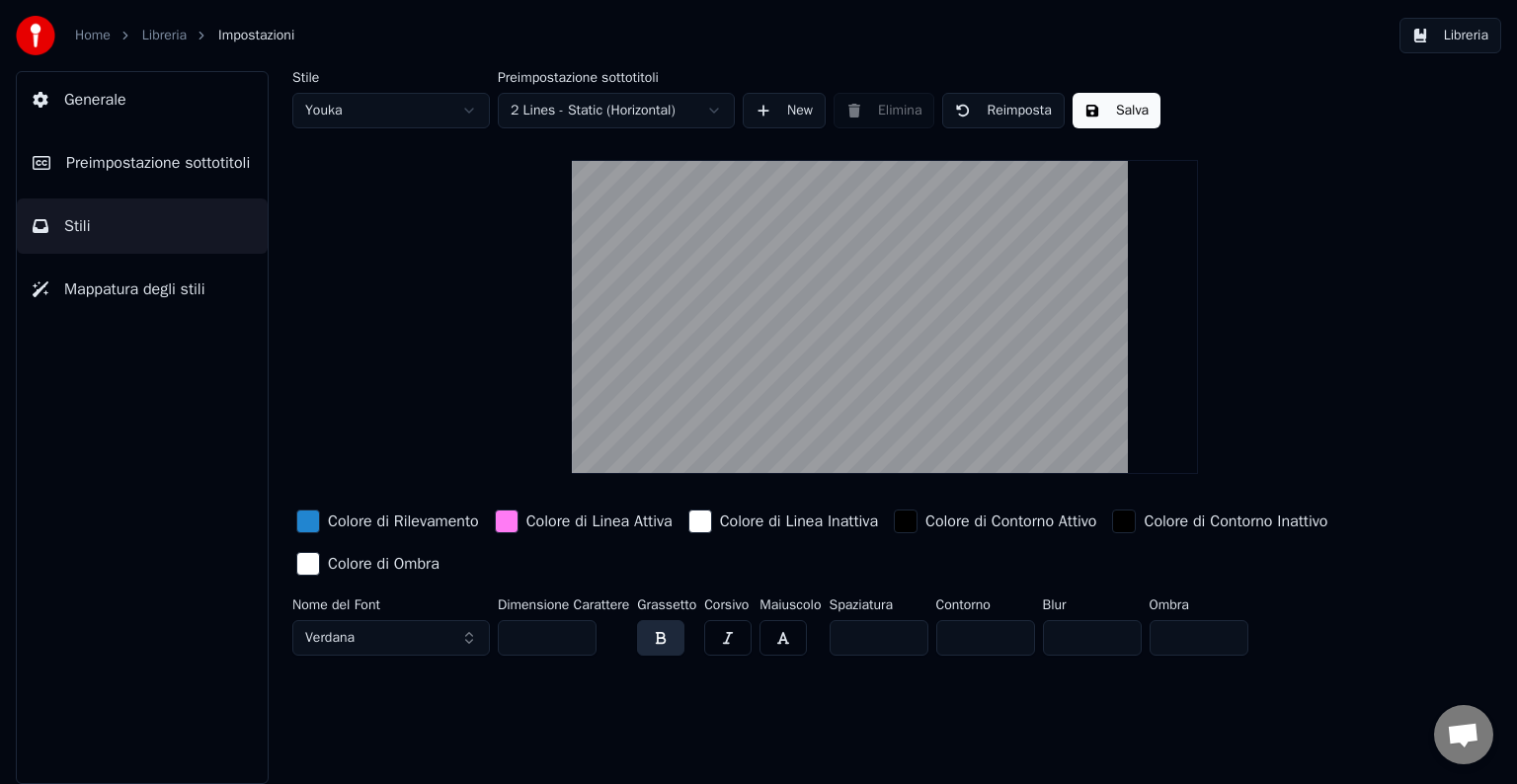 click on "Salva" at bounding box center (1116, 111) 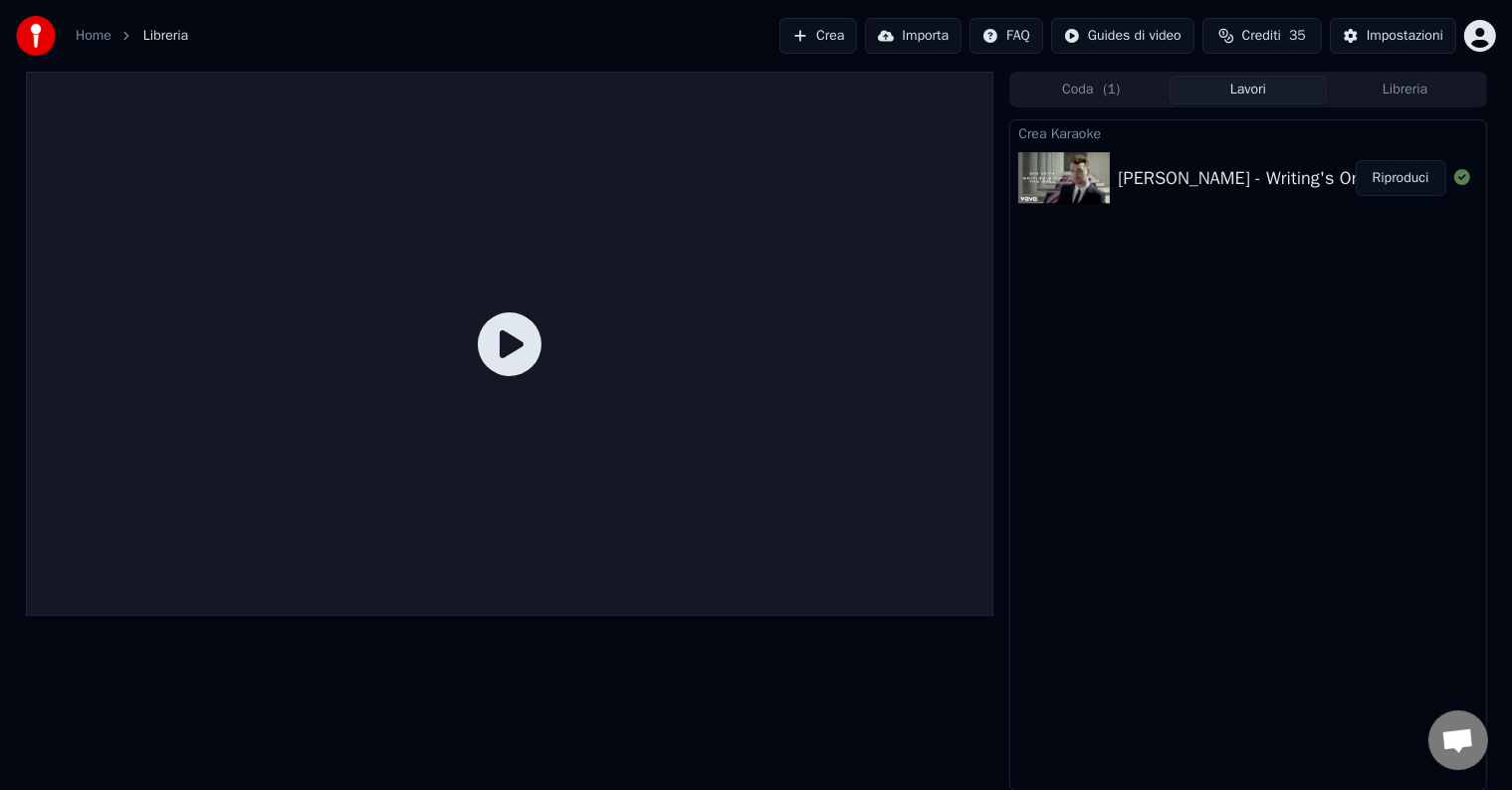 click on "Riproduci" at bounding box center (1401, 178) 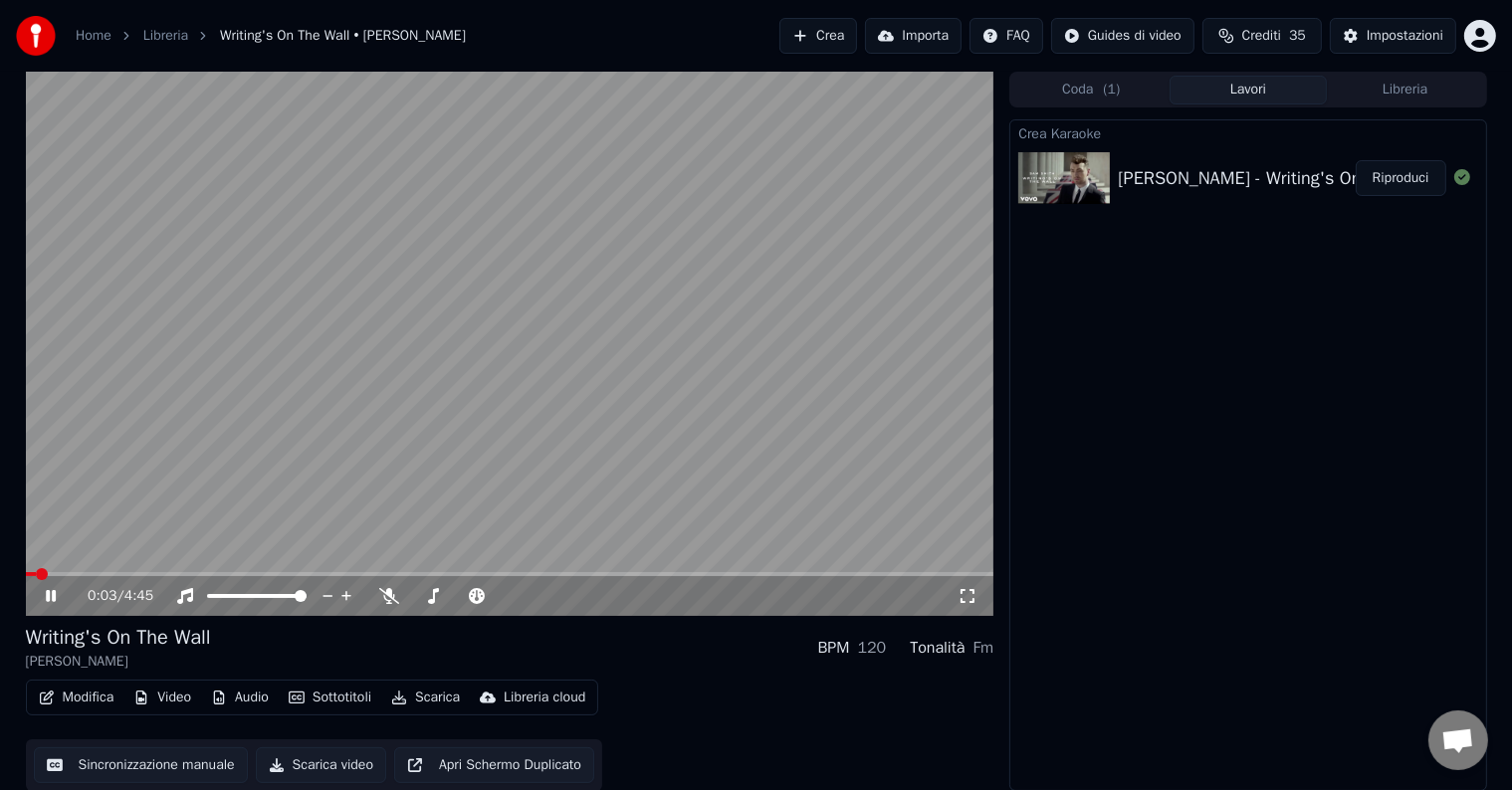 click at bounding box center [510, 574] 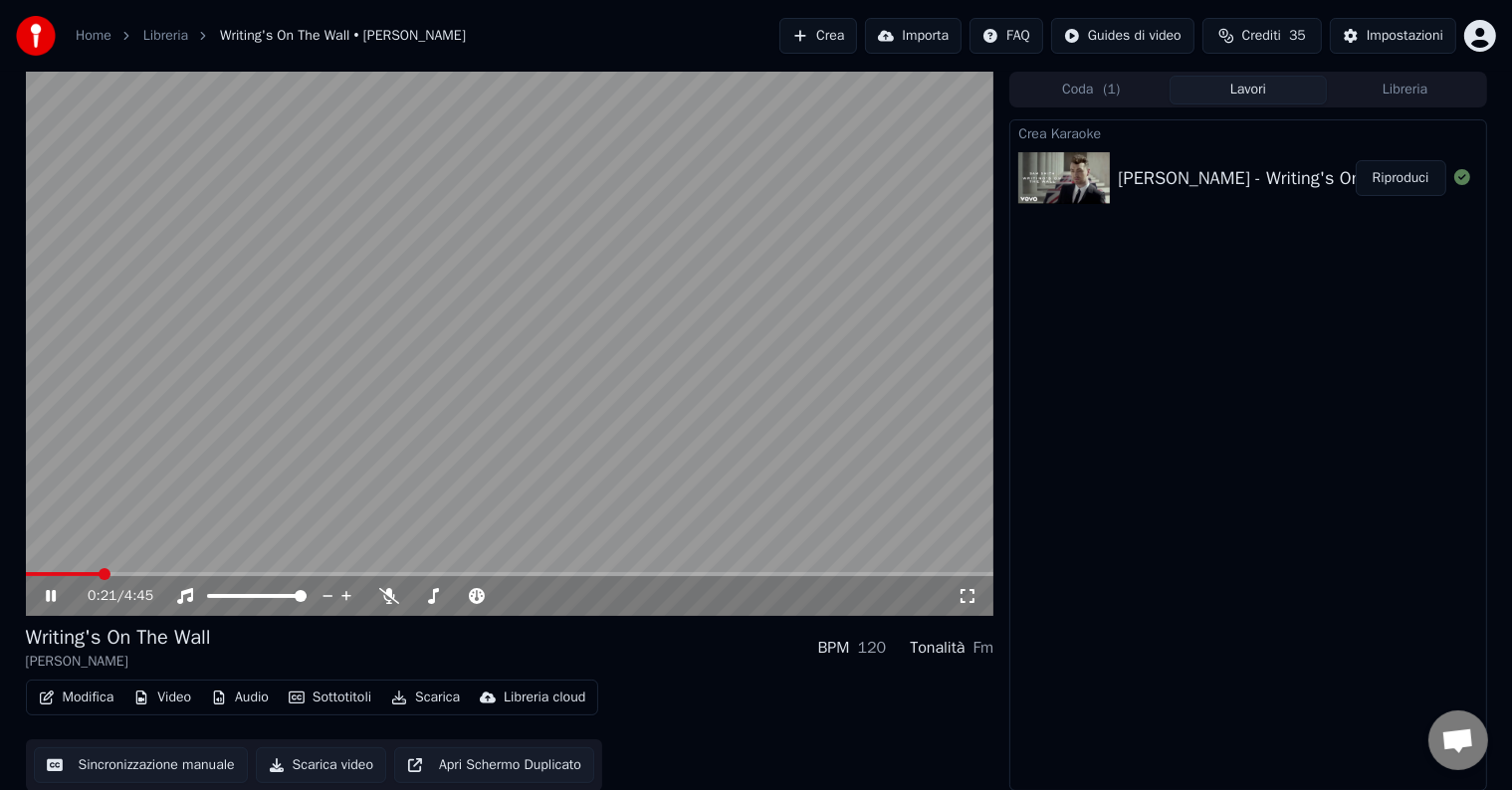 click on "0:21  /  4:45" at bounding box center (510, 596) 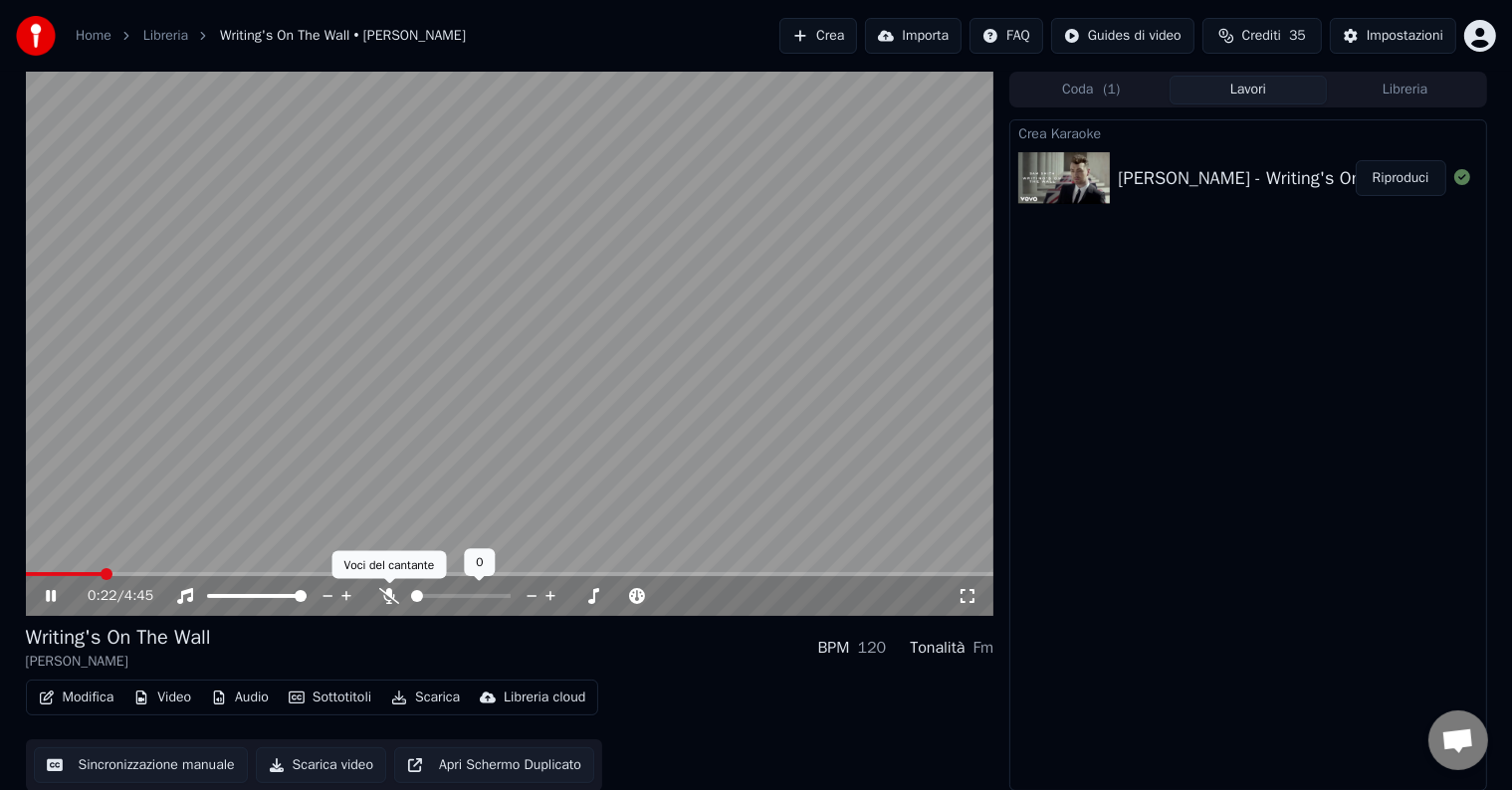 click 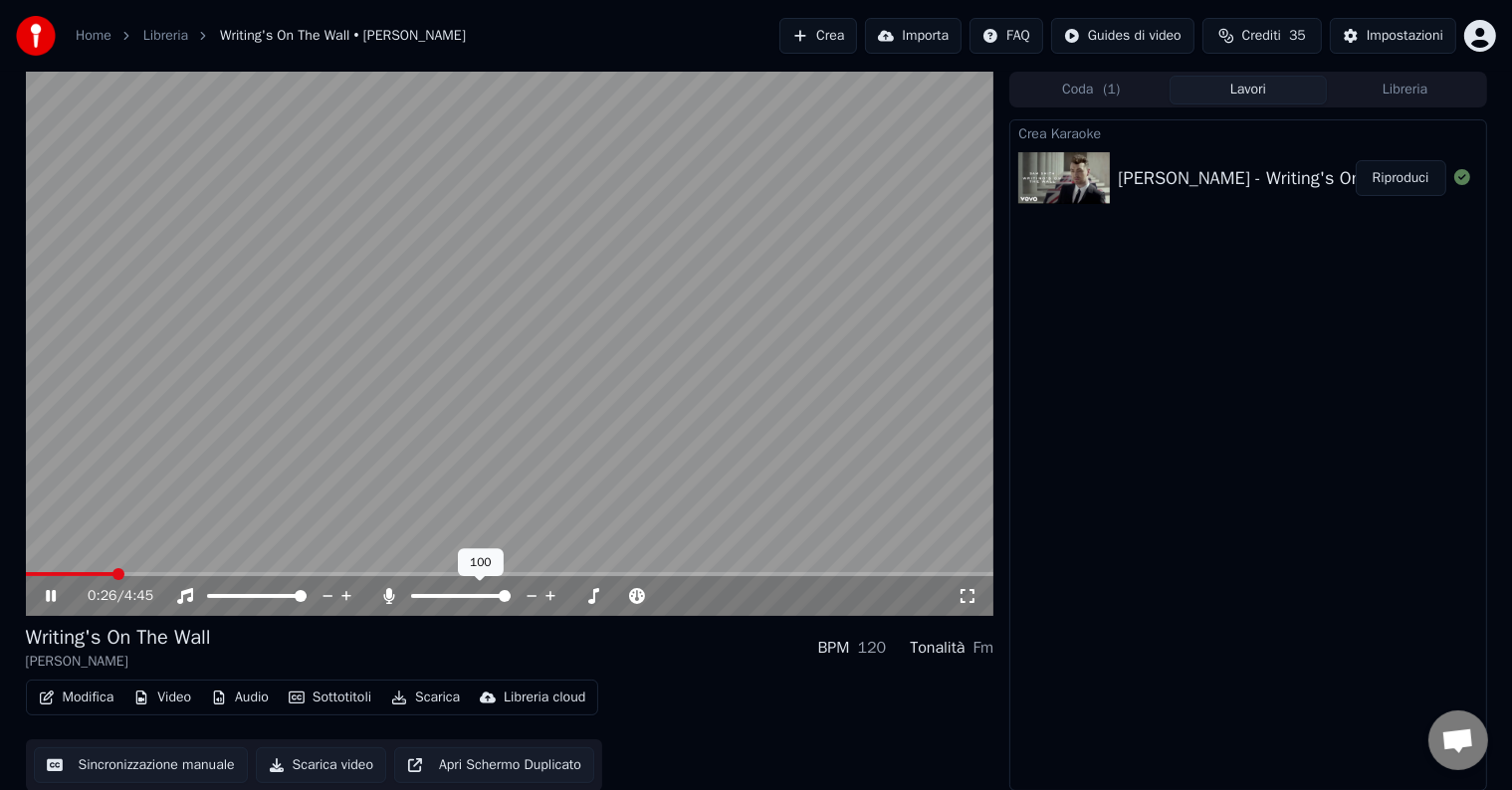 click 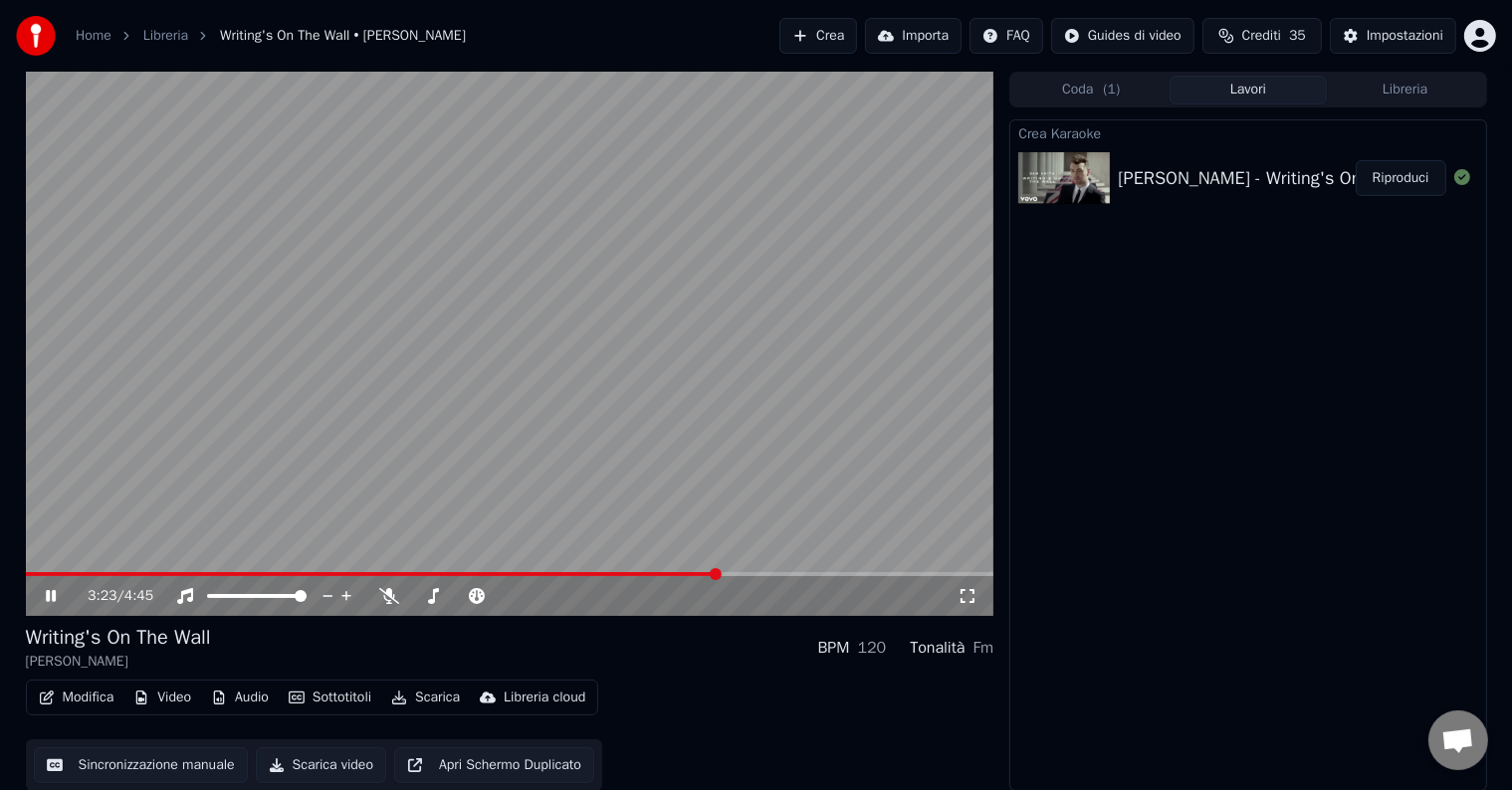 click on "Tonalità" at bounding box center [937, 648] 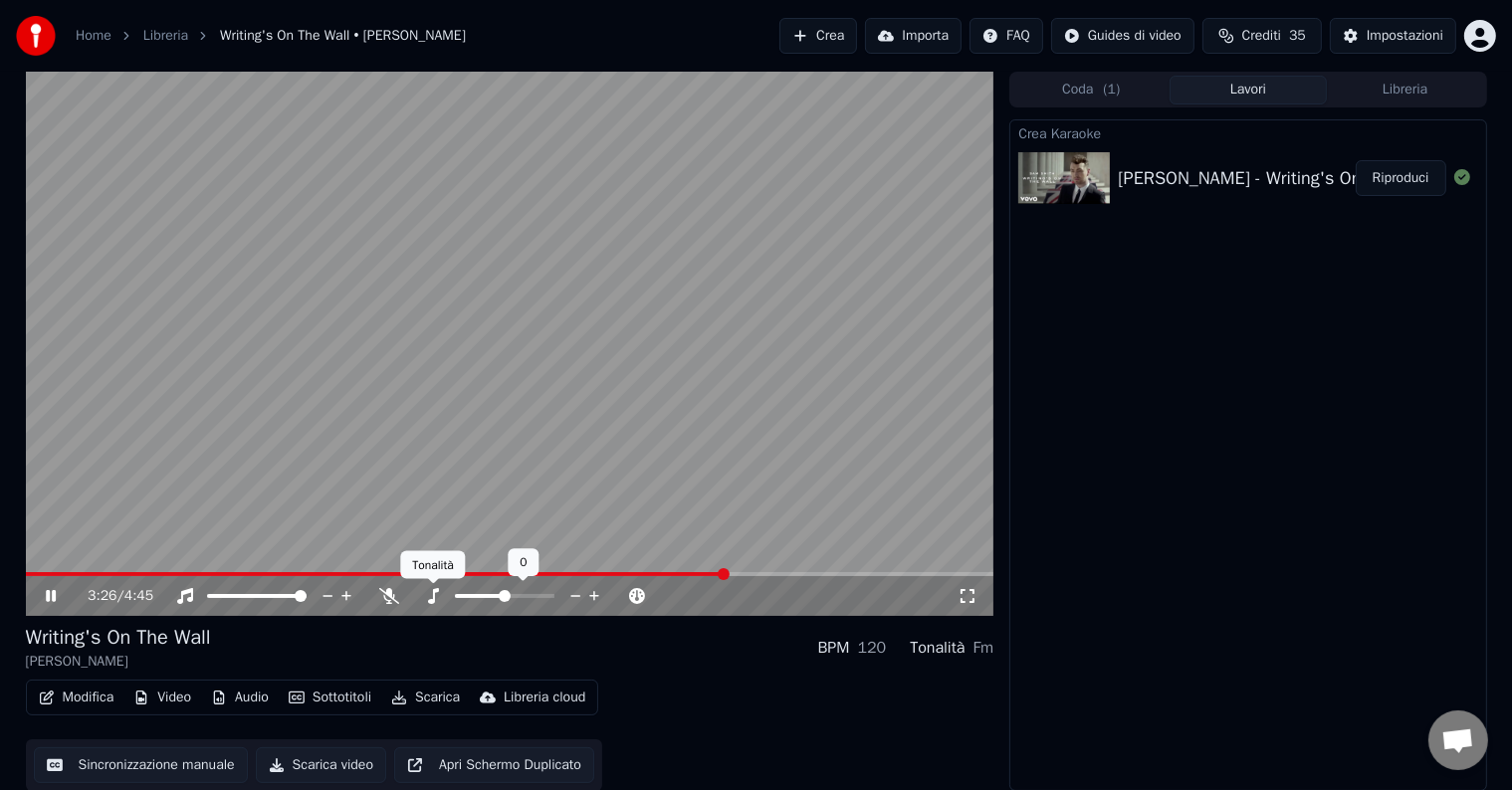click 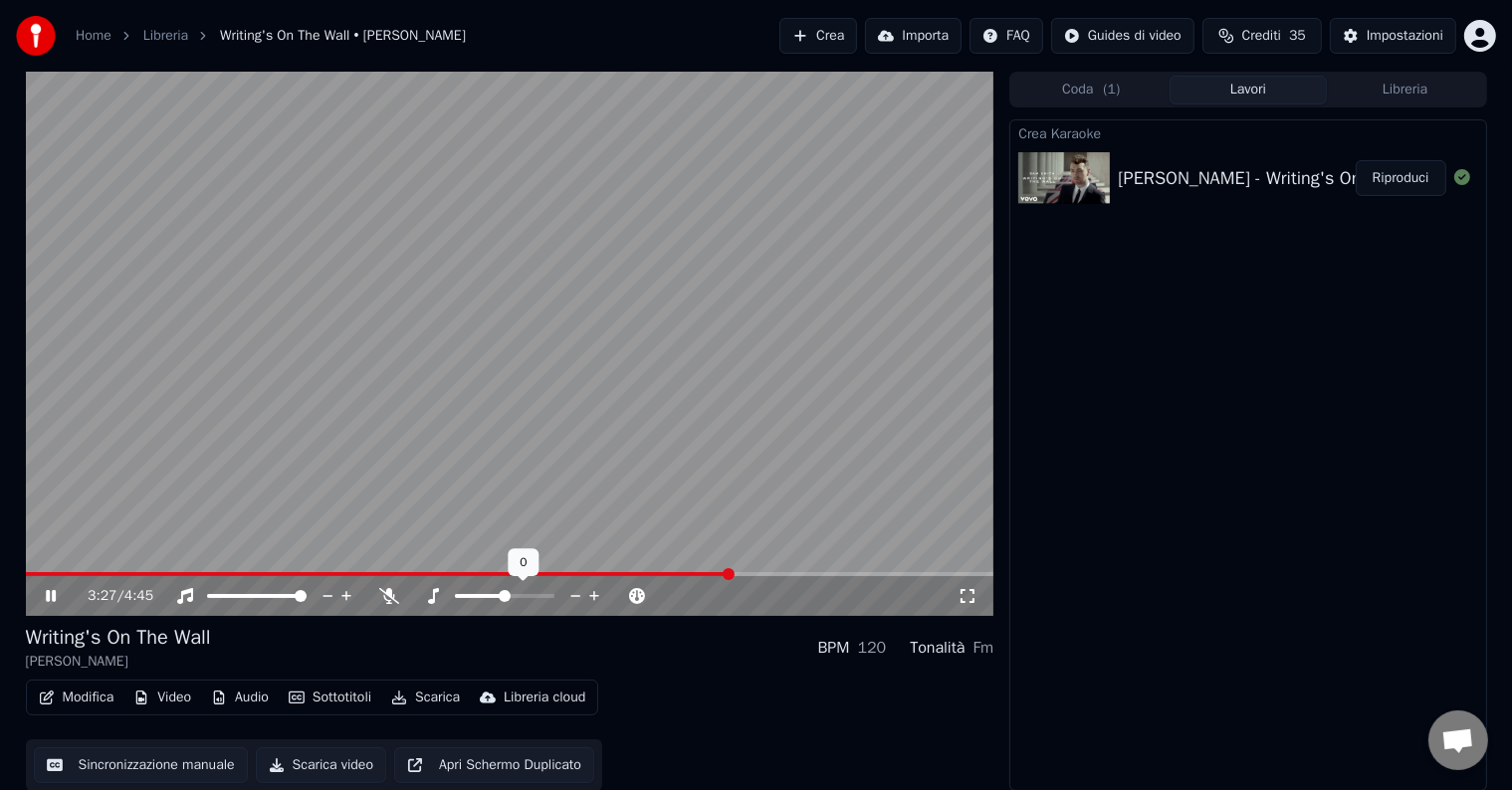 click 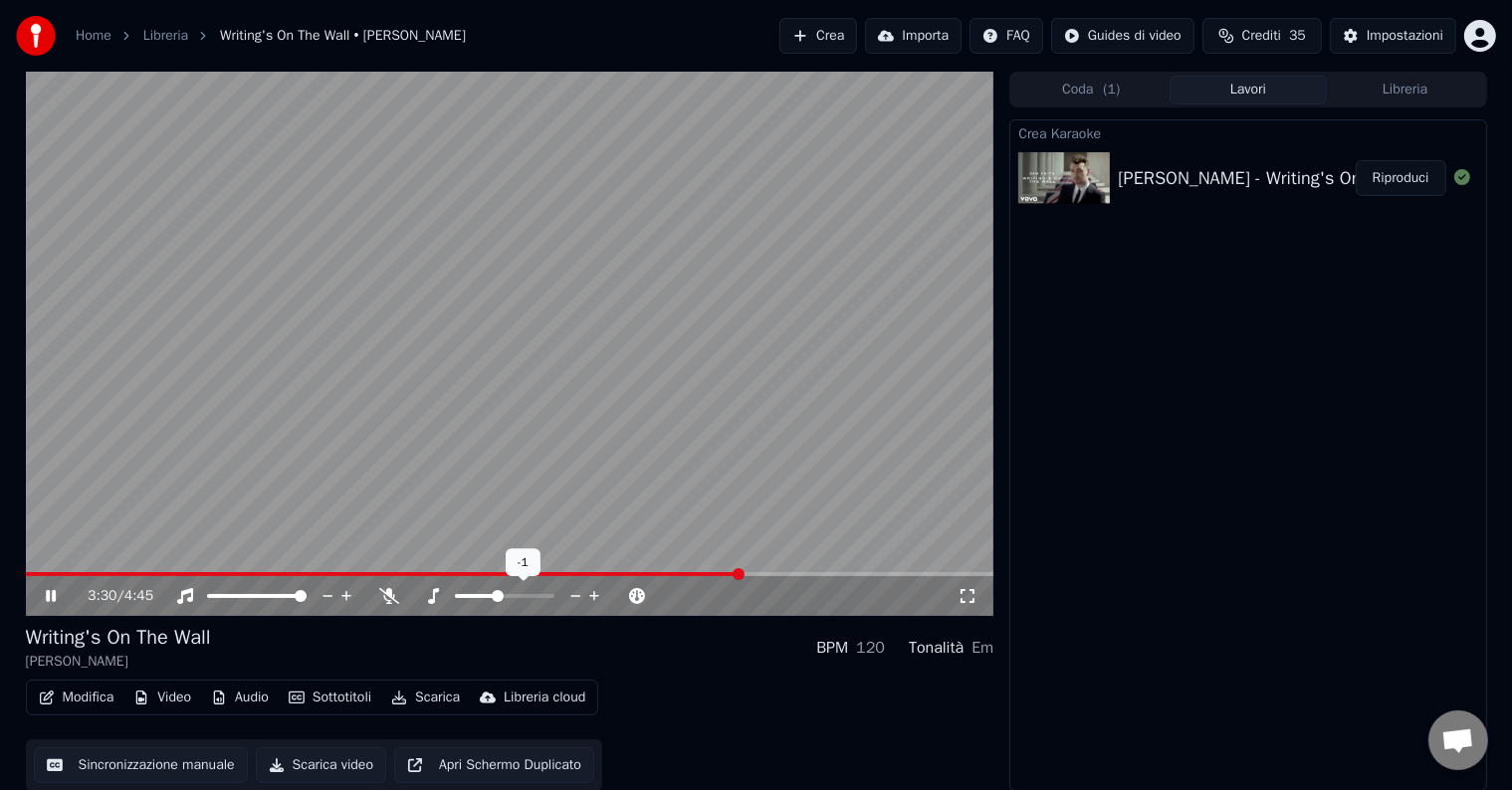 click 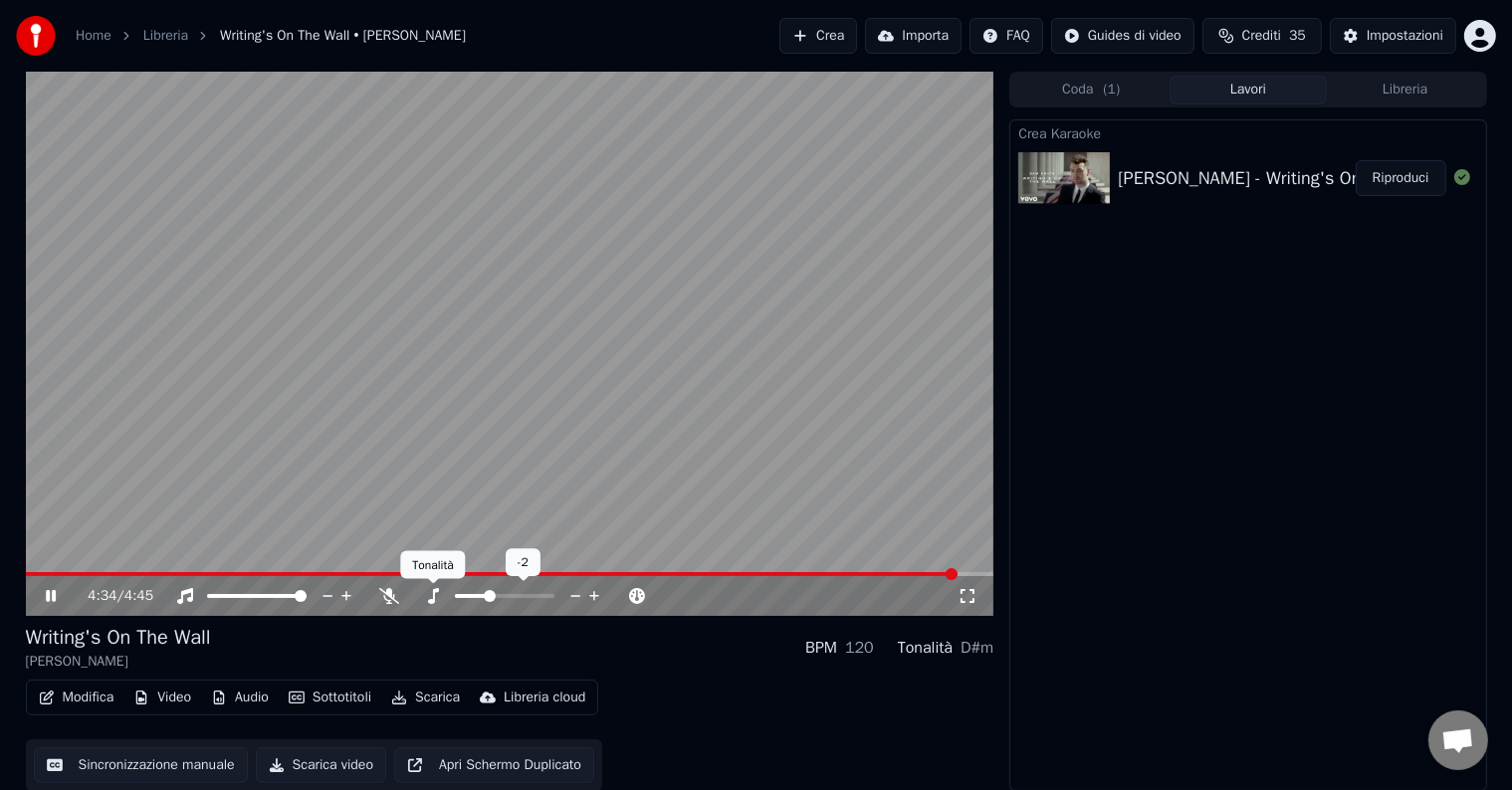 click 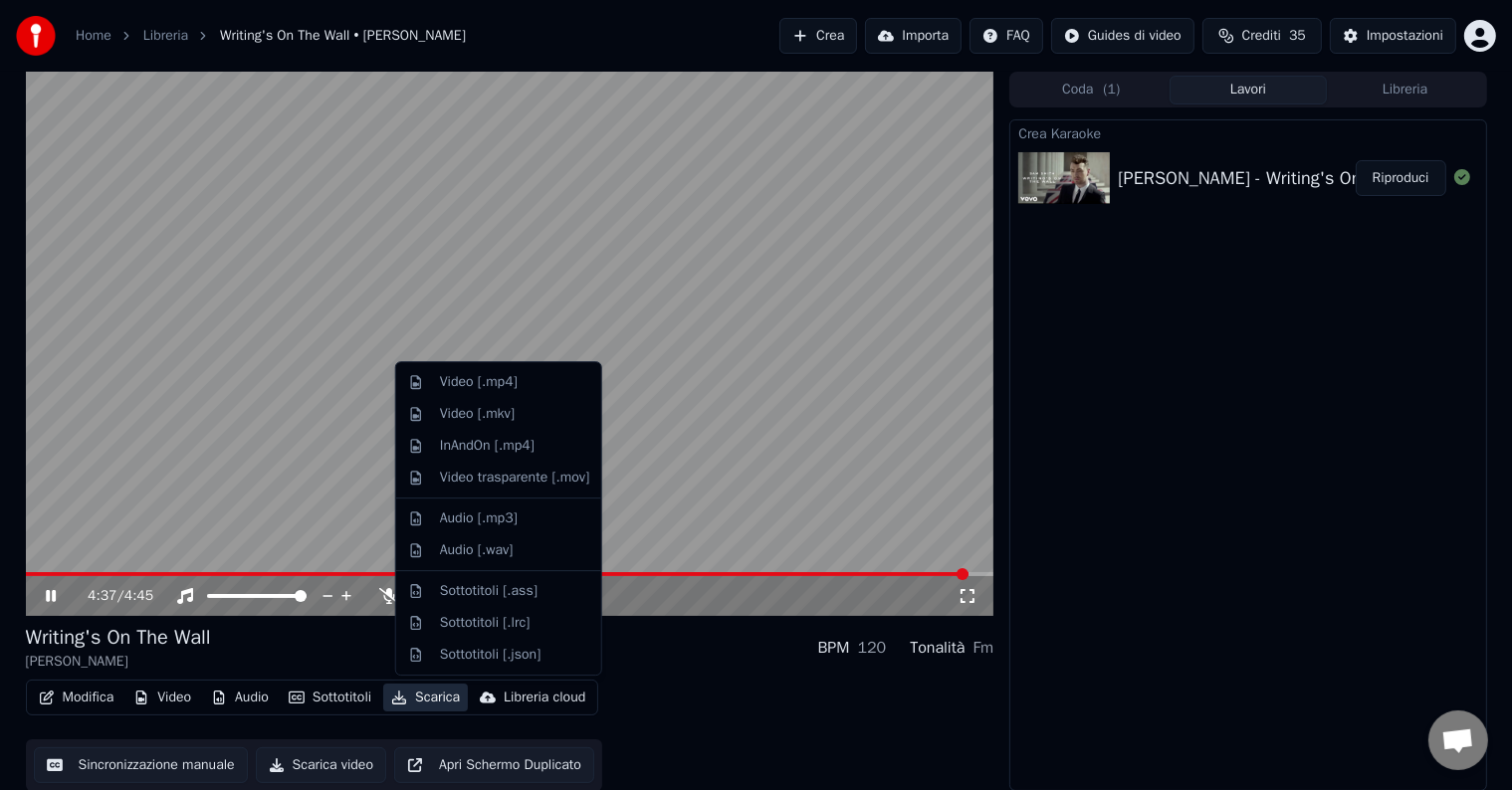 click on "Scarica" at bounding box center [425, 697] 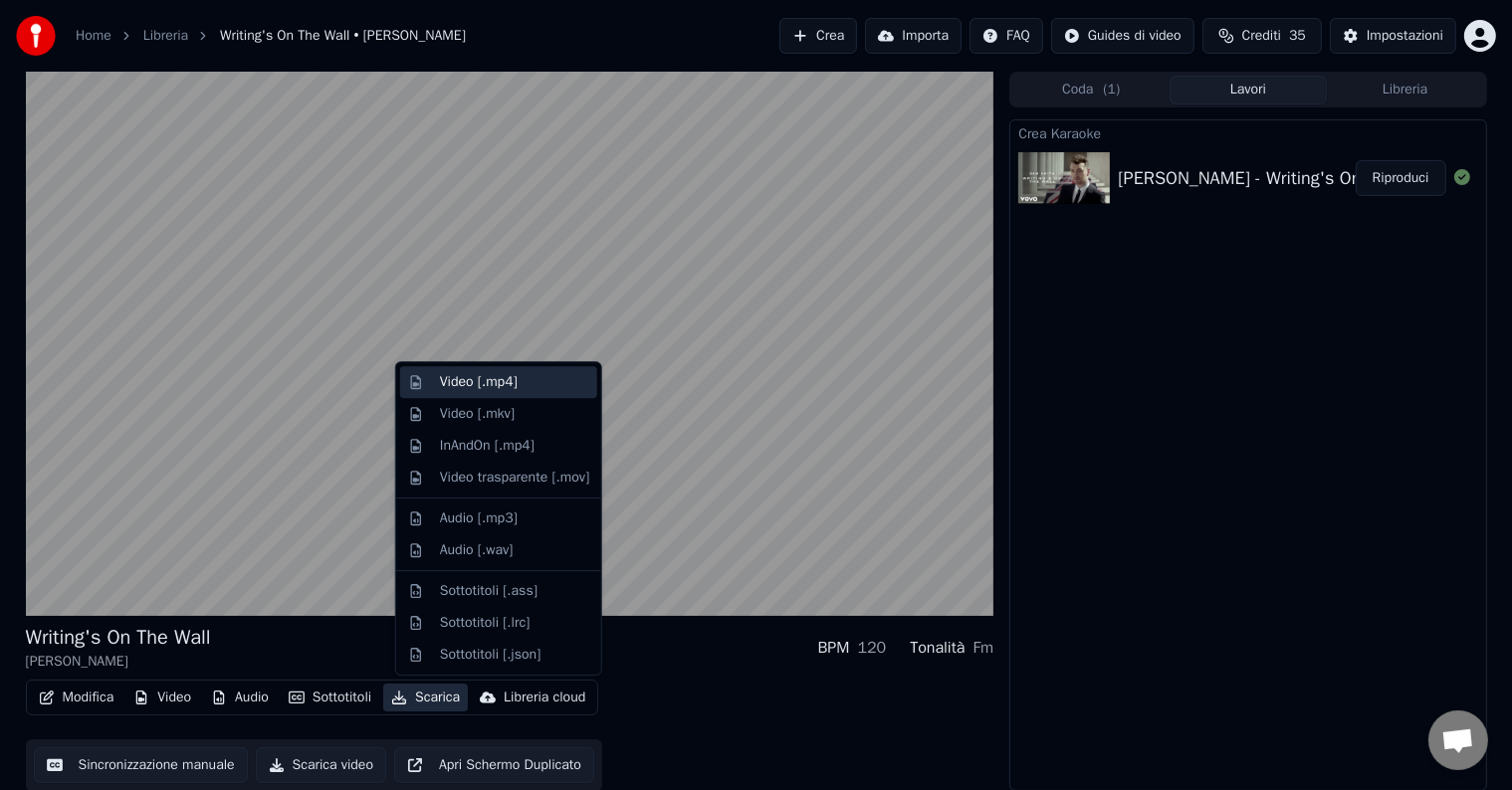 click on "Video [.mp4]" at bounding box center [479, 382] 